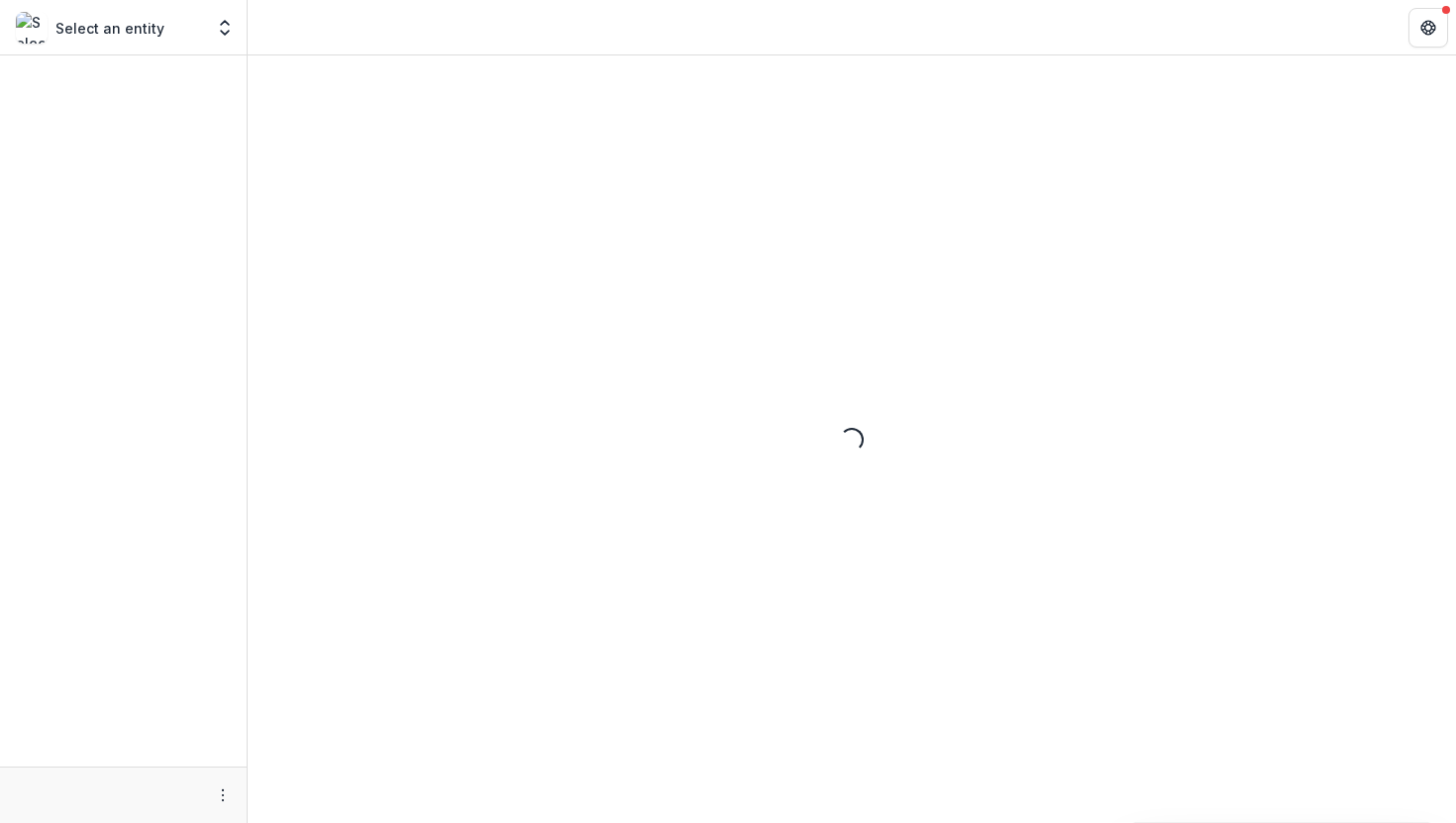 scroll, scrollTop: 0, scrollLeft: 0, axis: both 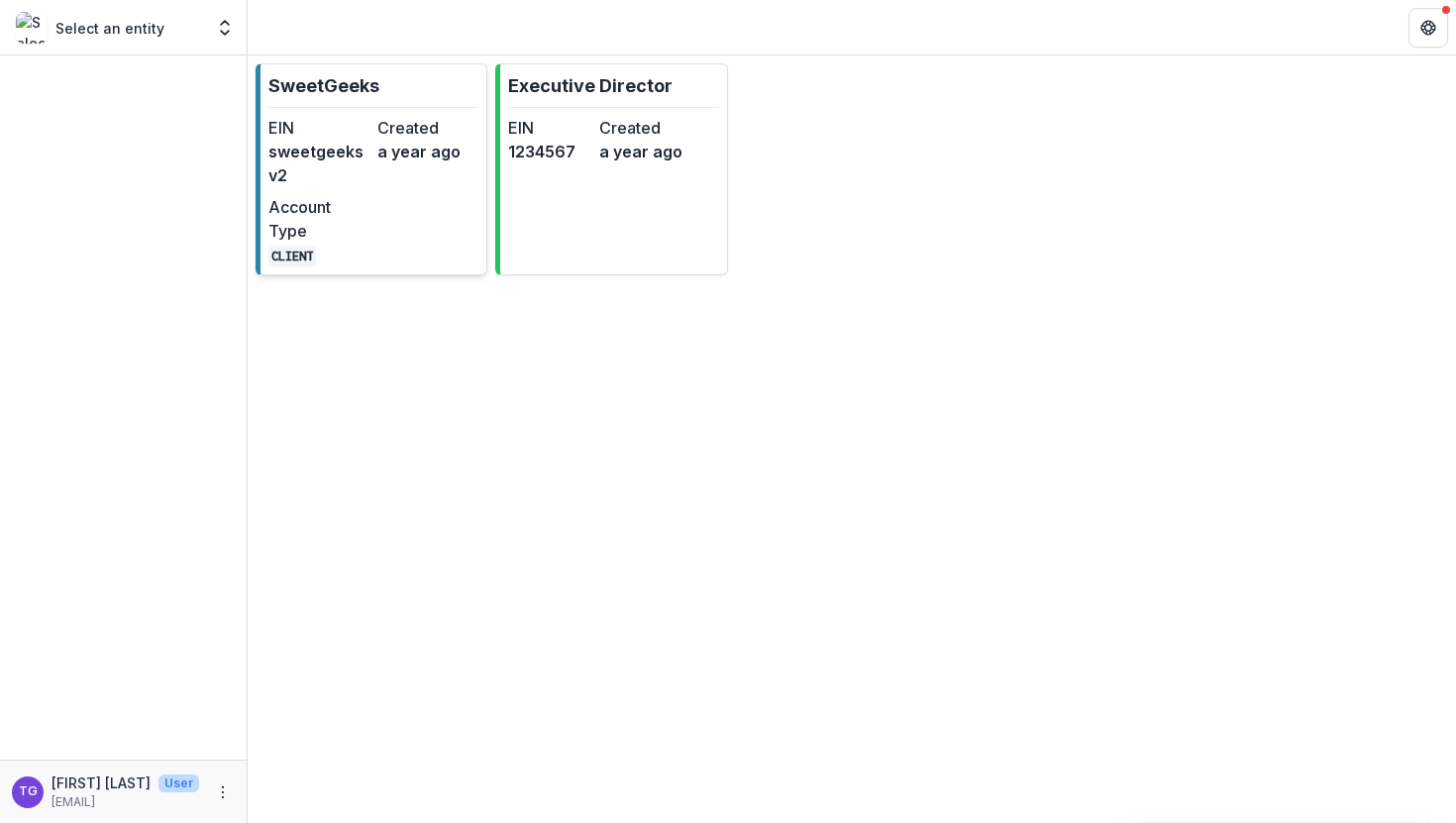 click on "Account Type" at bounding box center (319, 219) 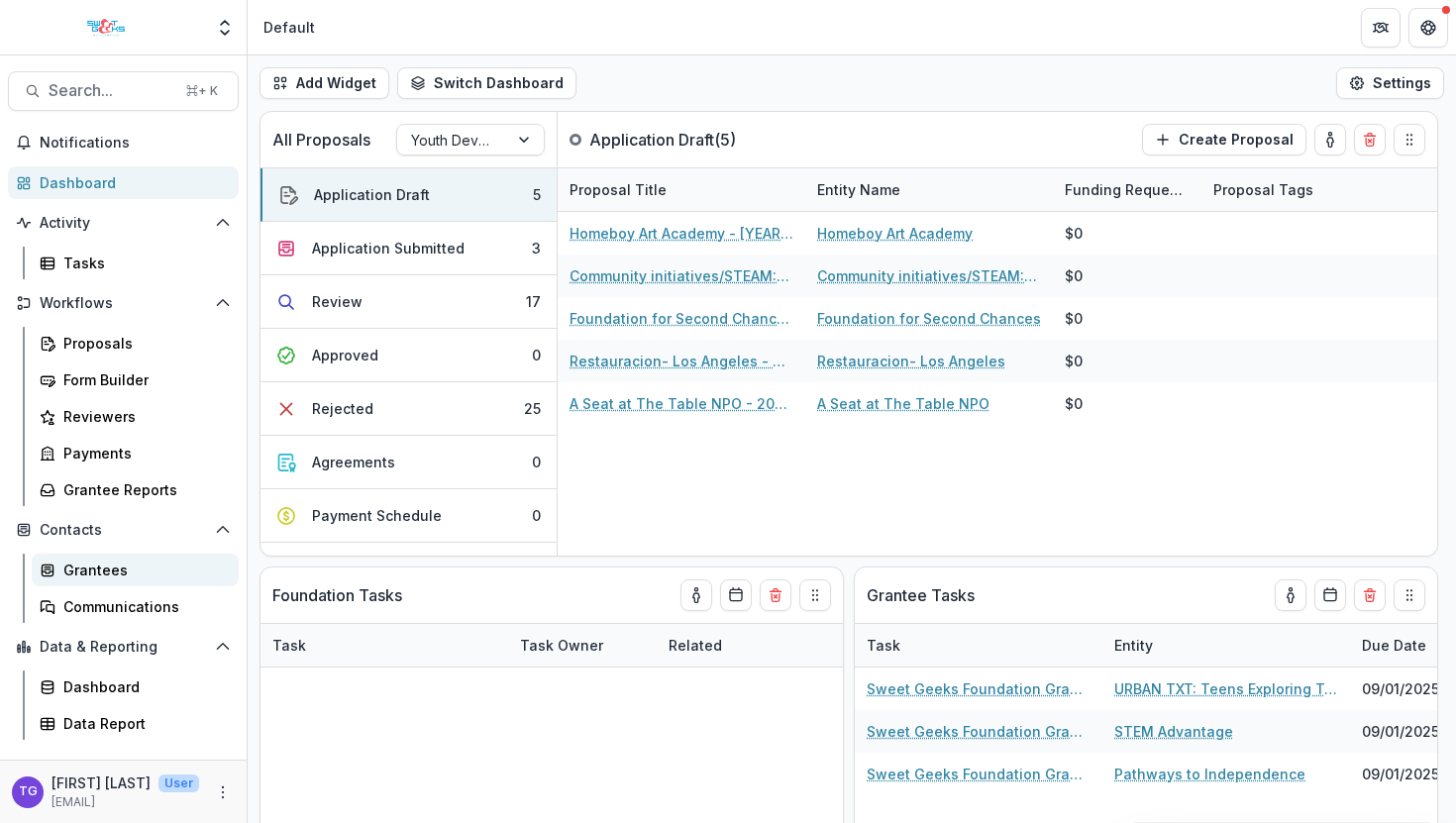 click on "Grantees" at bounding box center [143, 569] 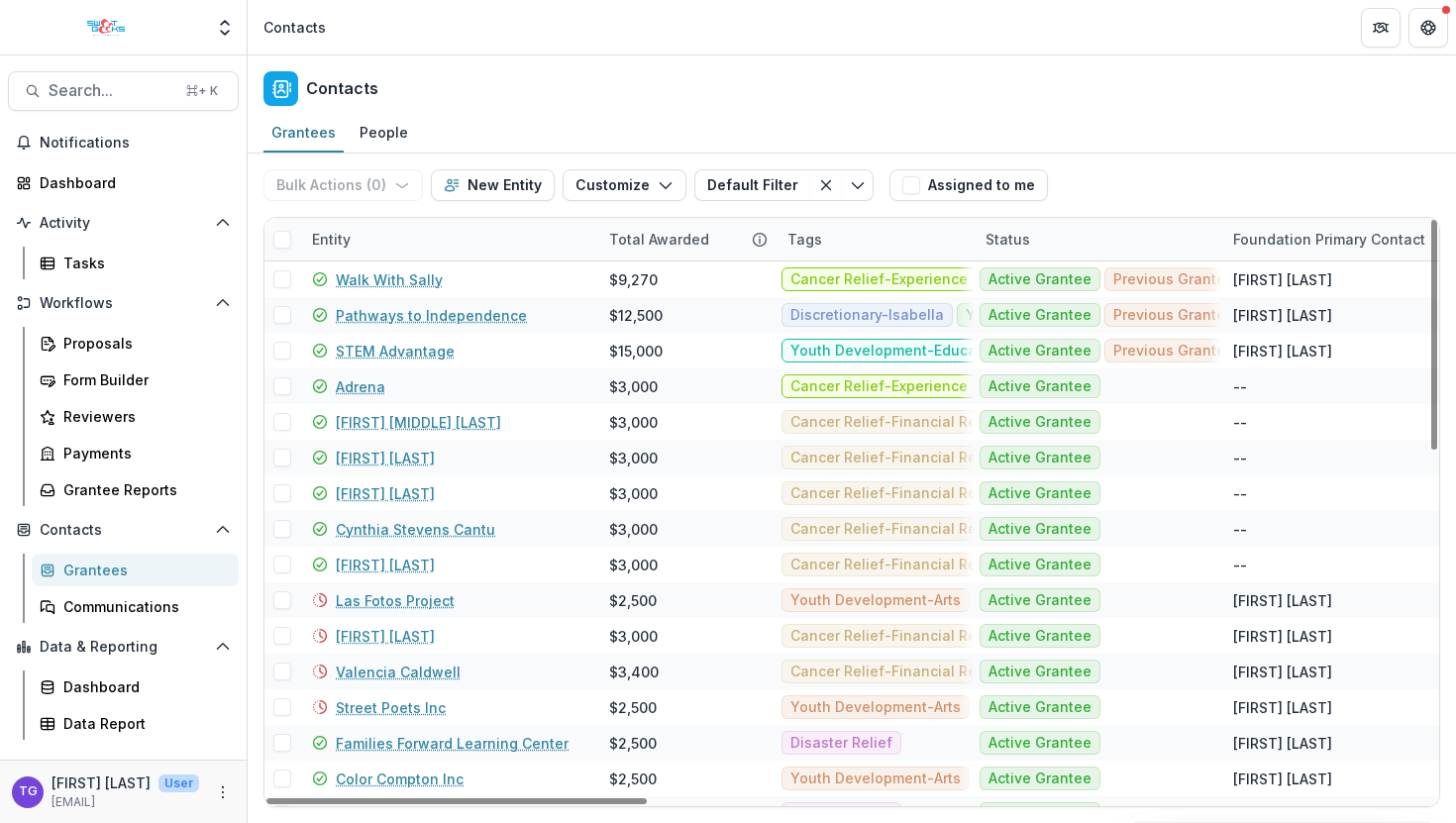 click on "Entity" at bounding box center (449, 239) 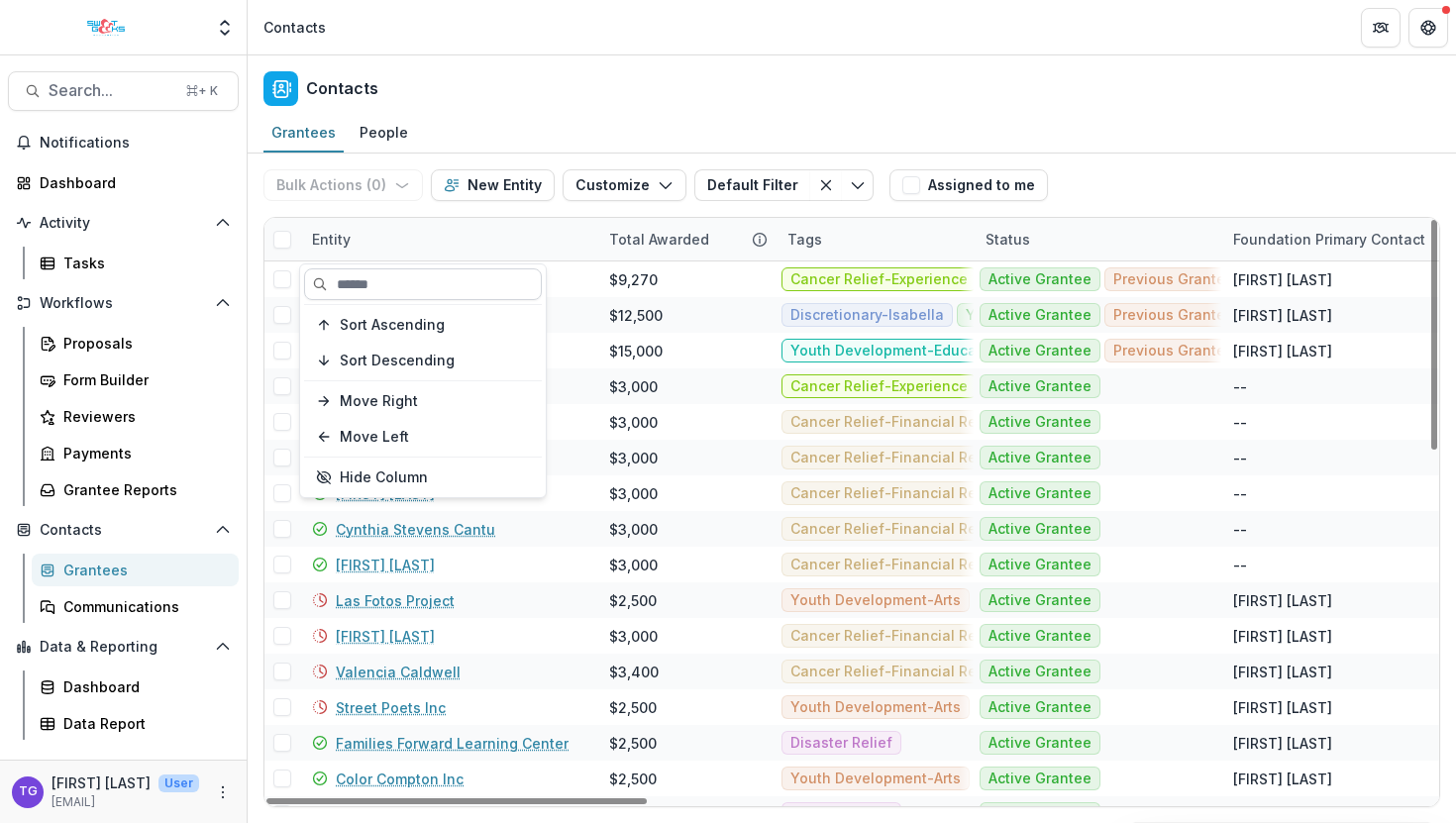 click at bounding box center (423, 284) 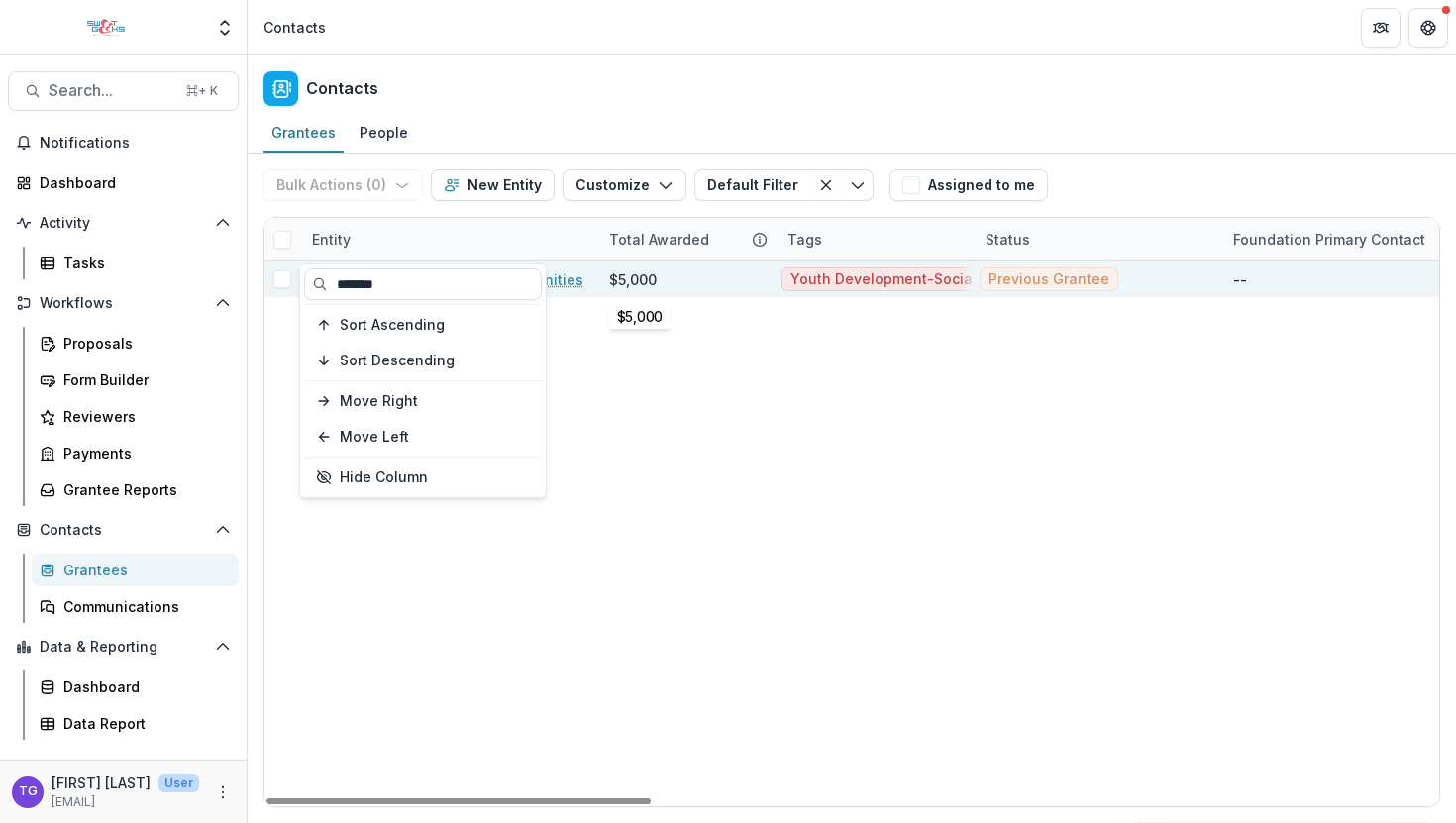 type on "*******" 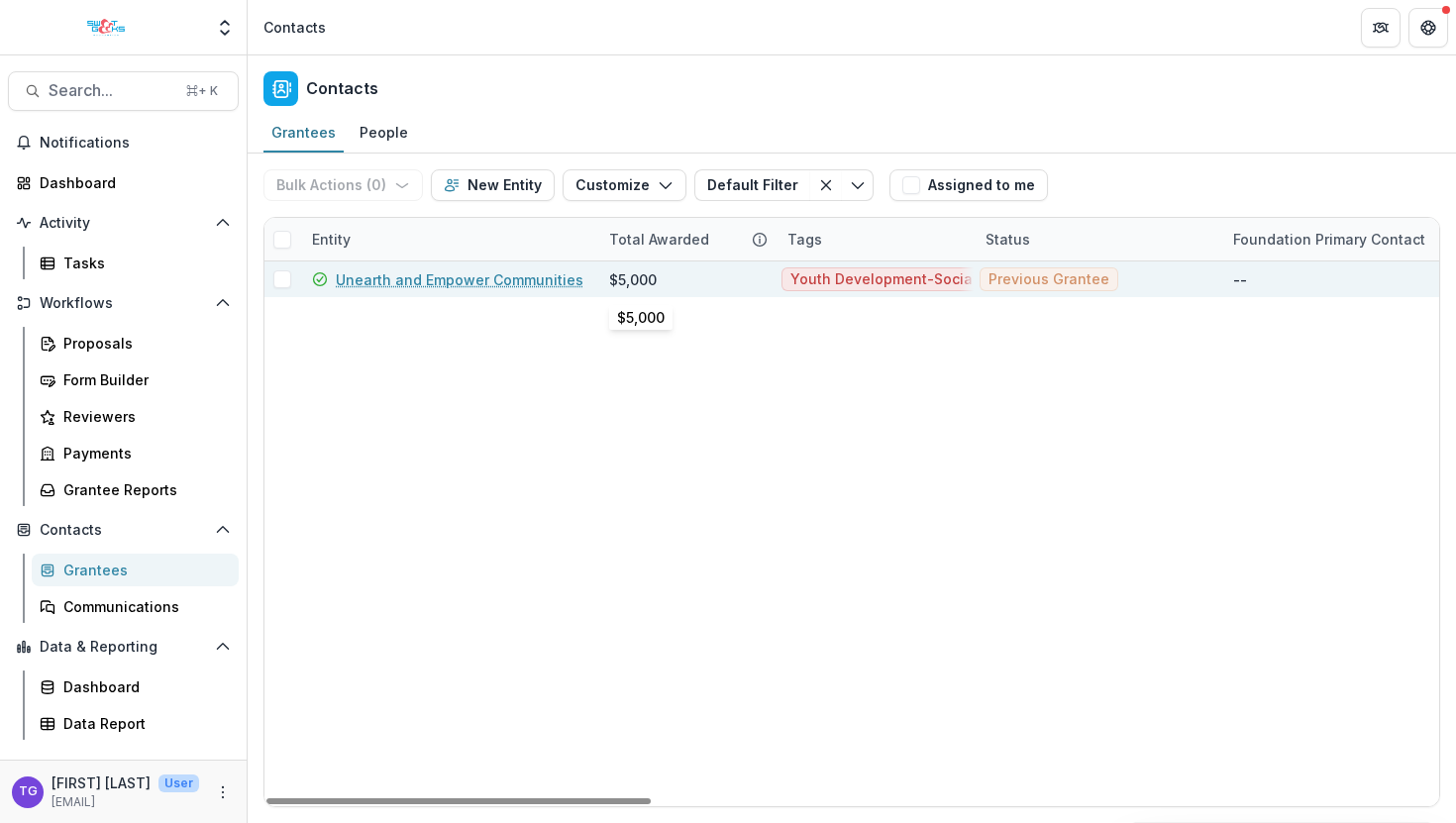 click on "$5,000" at bounding box center [633, 279] 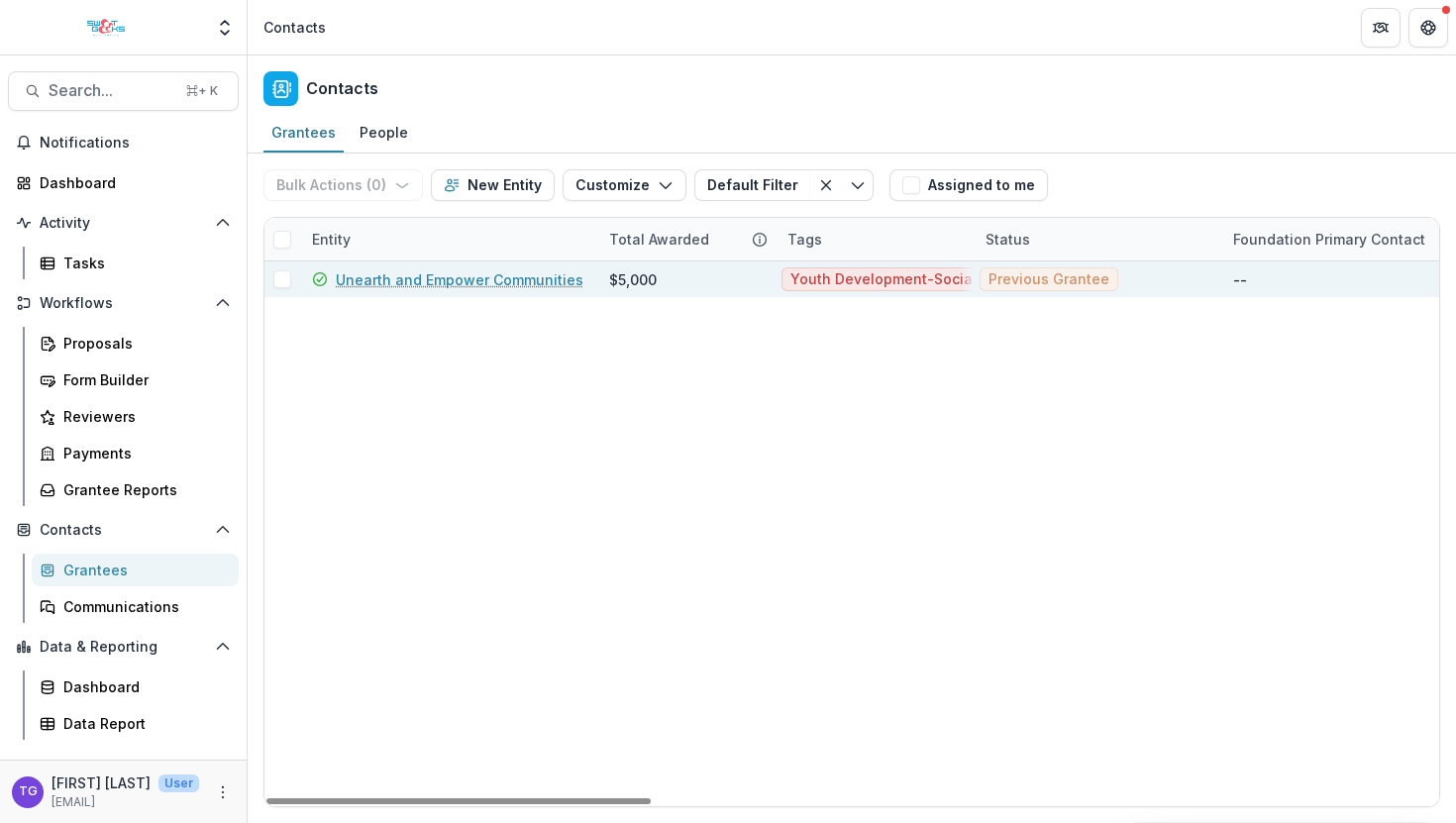 click on "Unearth and Empower Communities" at bounding box center (460, 279) 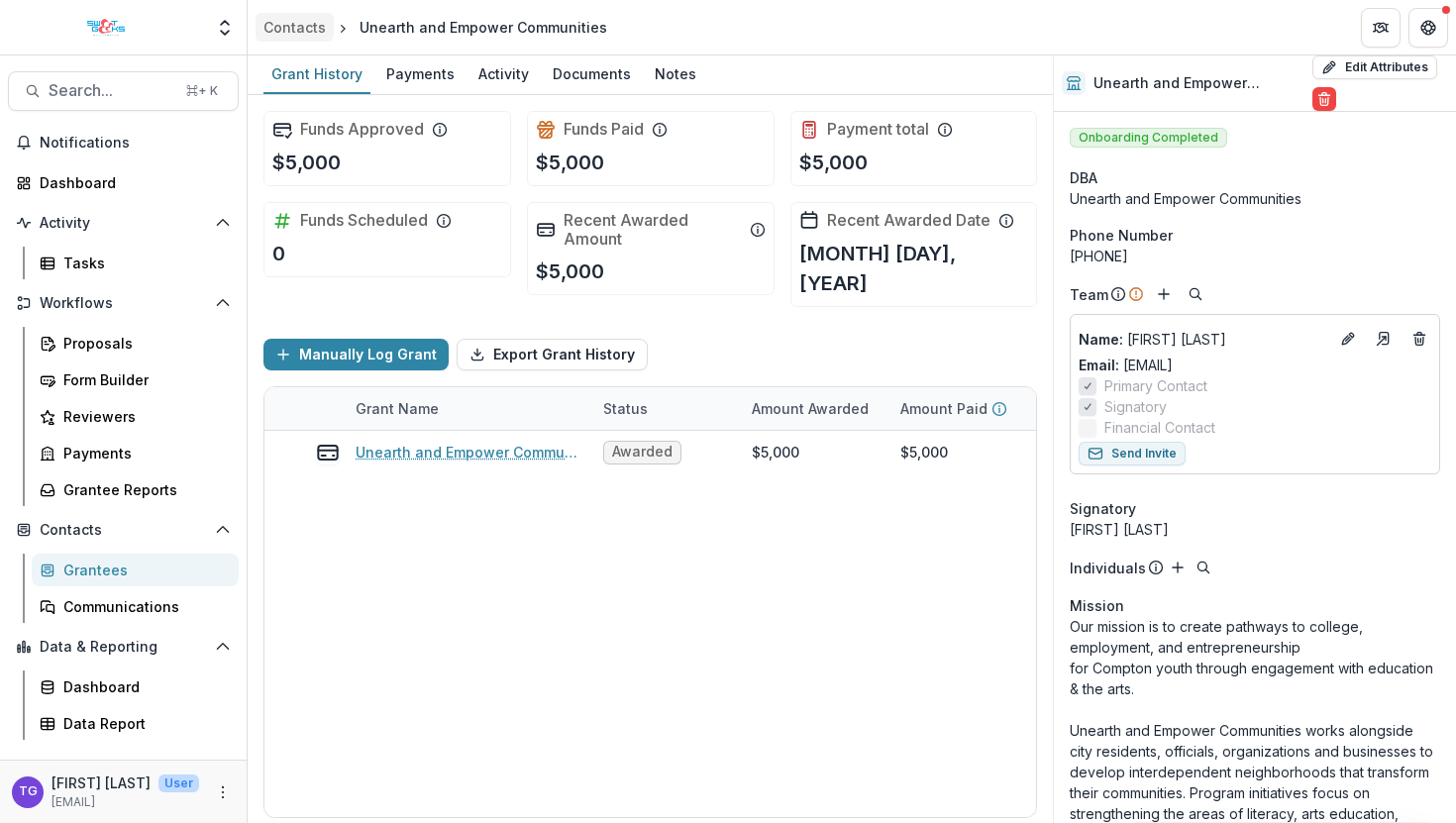 click on "Contacts" at bounding box center [294, 27] 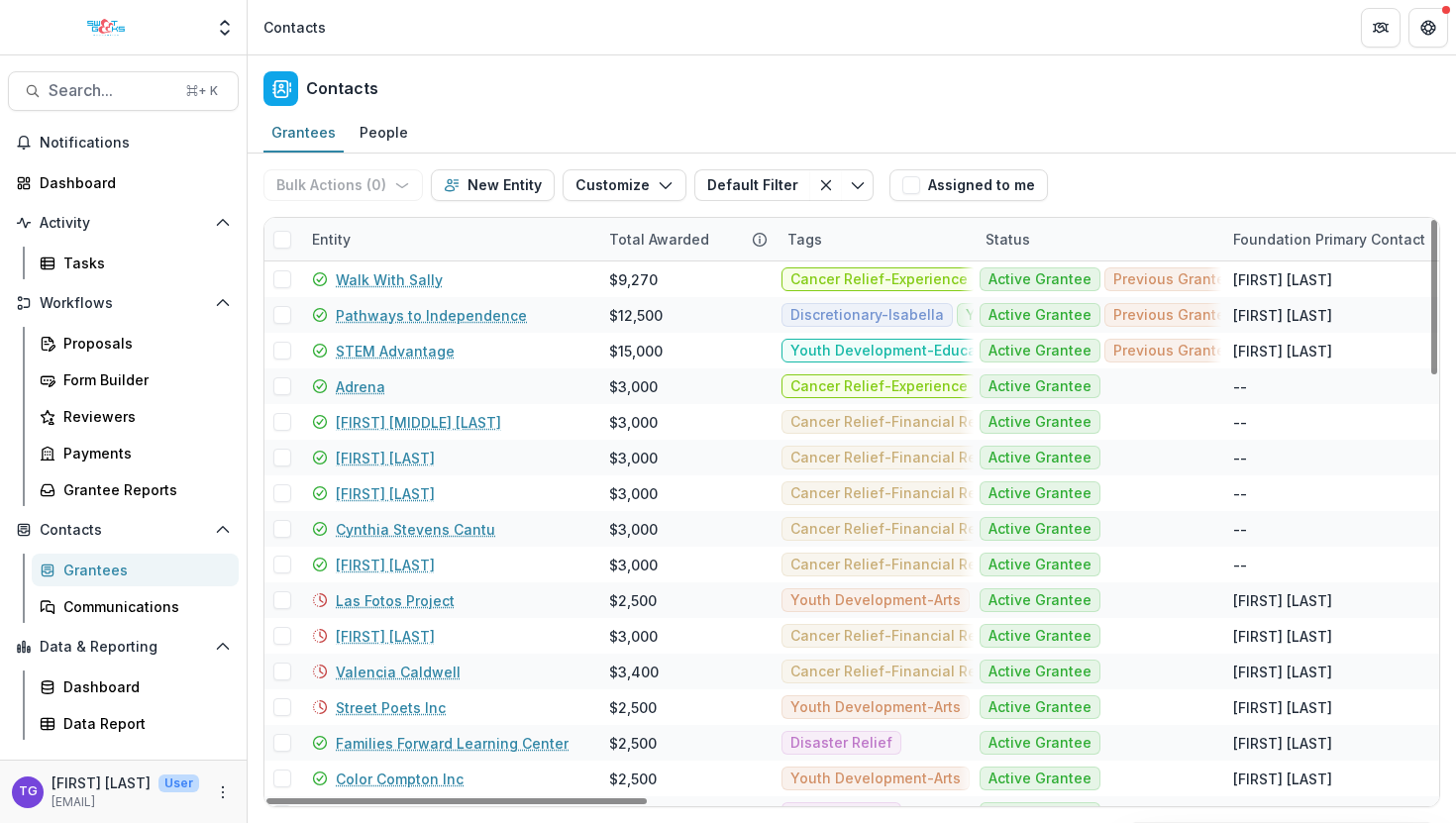 click on "Entity" at bounding box center [449, 239] 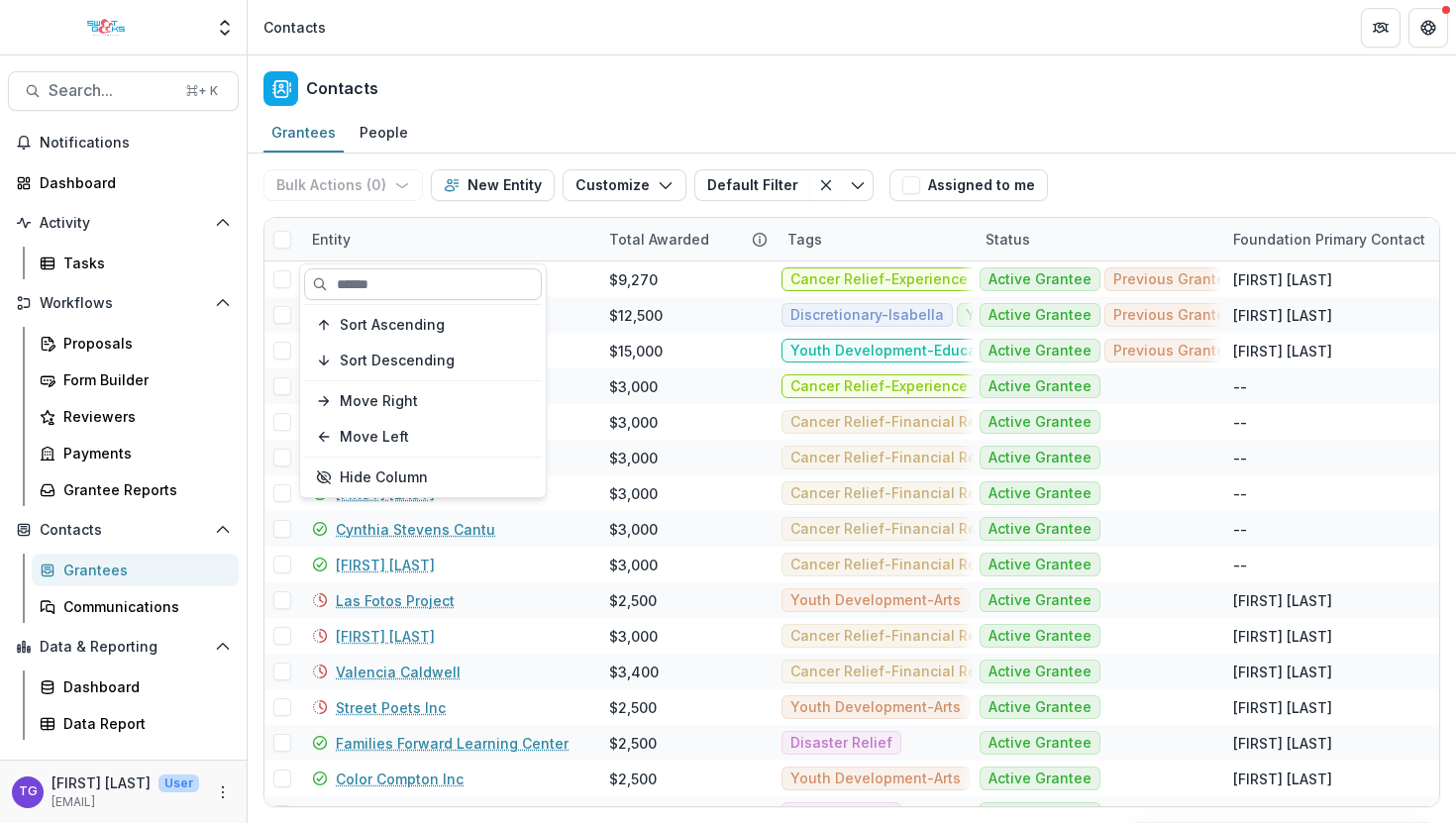 click at bounding box center [423, 284] 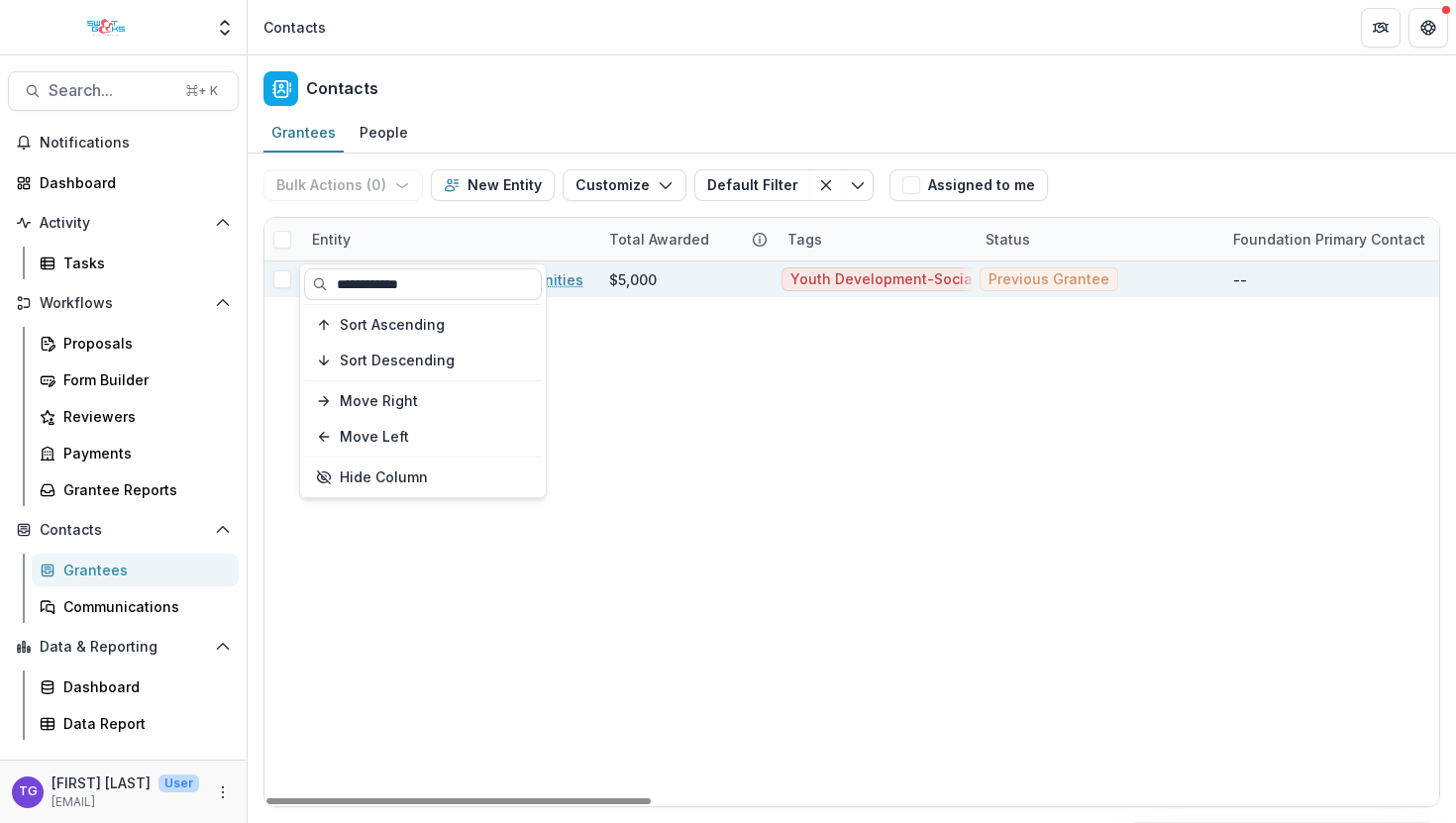 type on "**********" 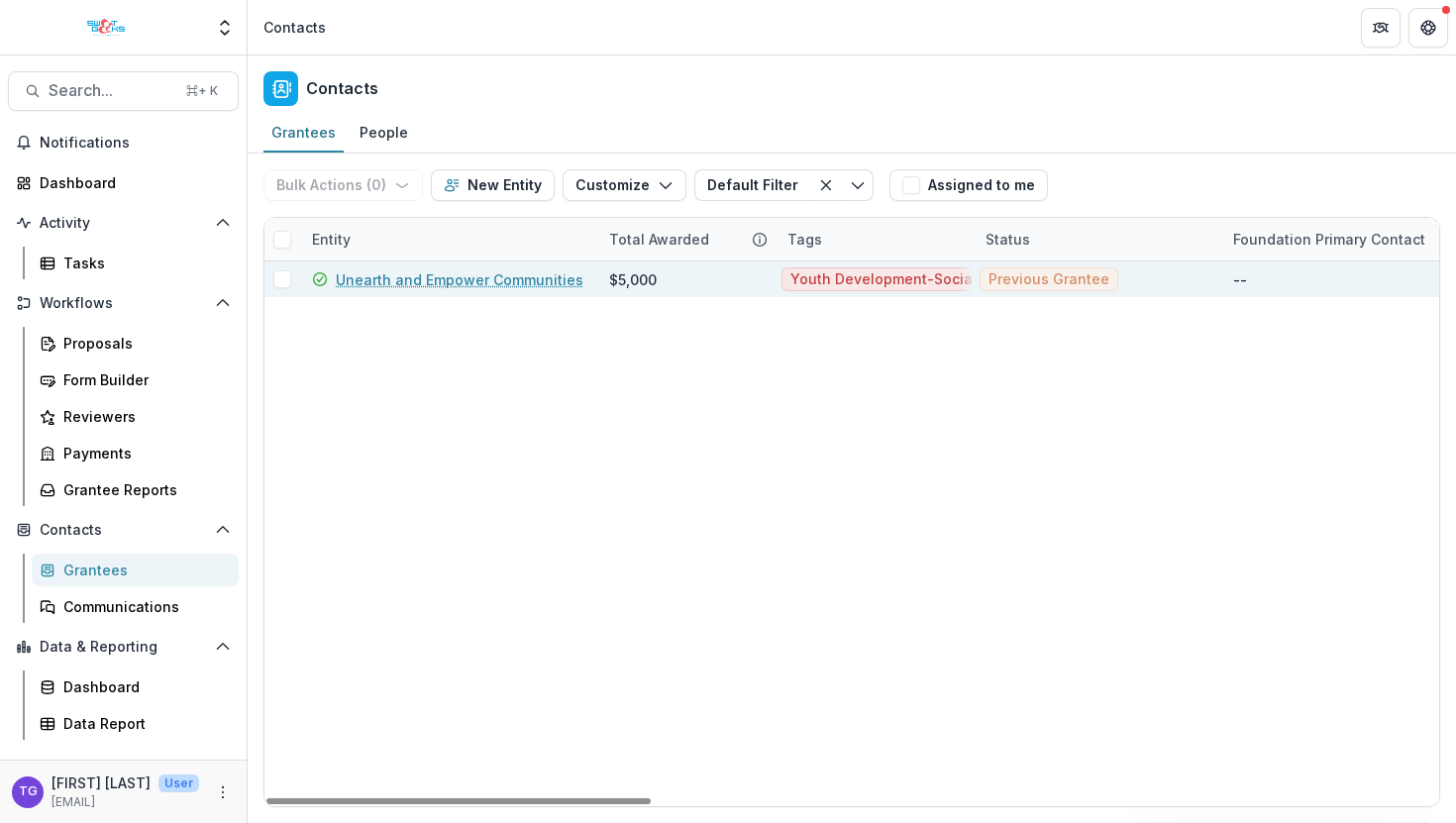 click on "$5,000" at bounding box center (633, 279) 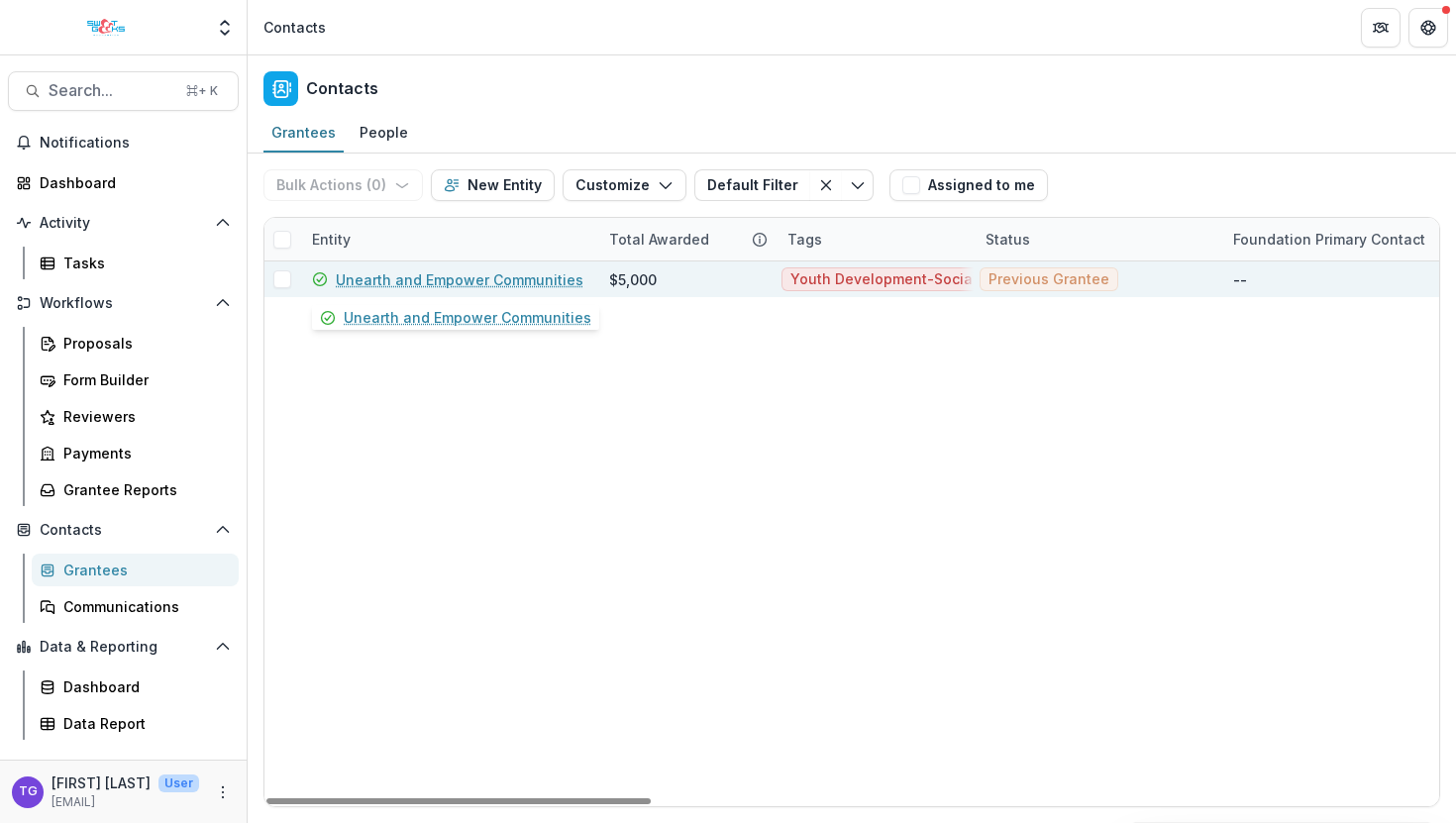 click on "Unearth and Empower Communities" at bounding box center [460, 279] 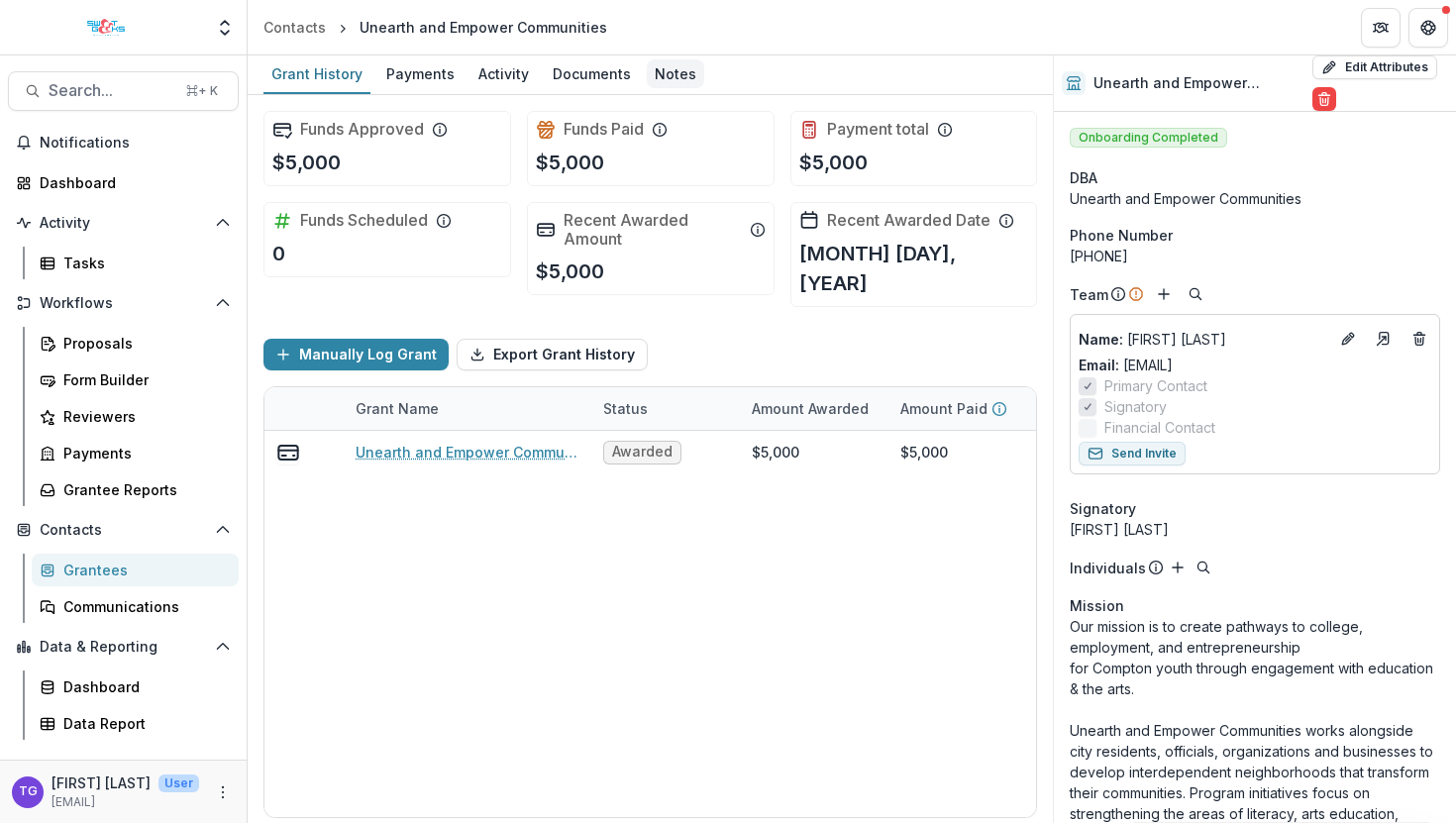click on "Notes" at bounding box center (676, 73) 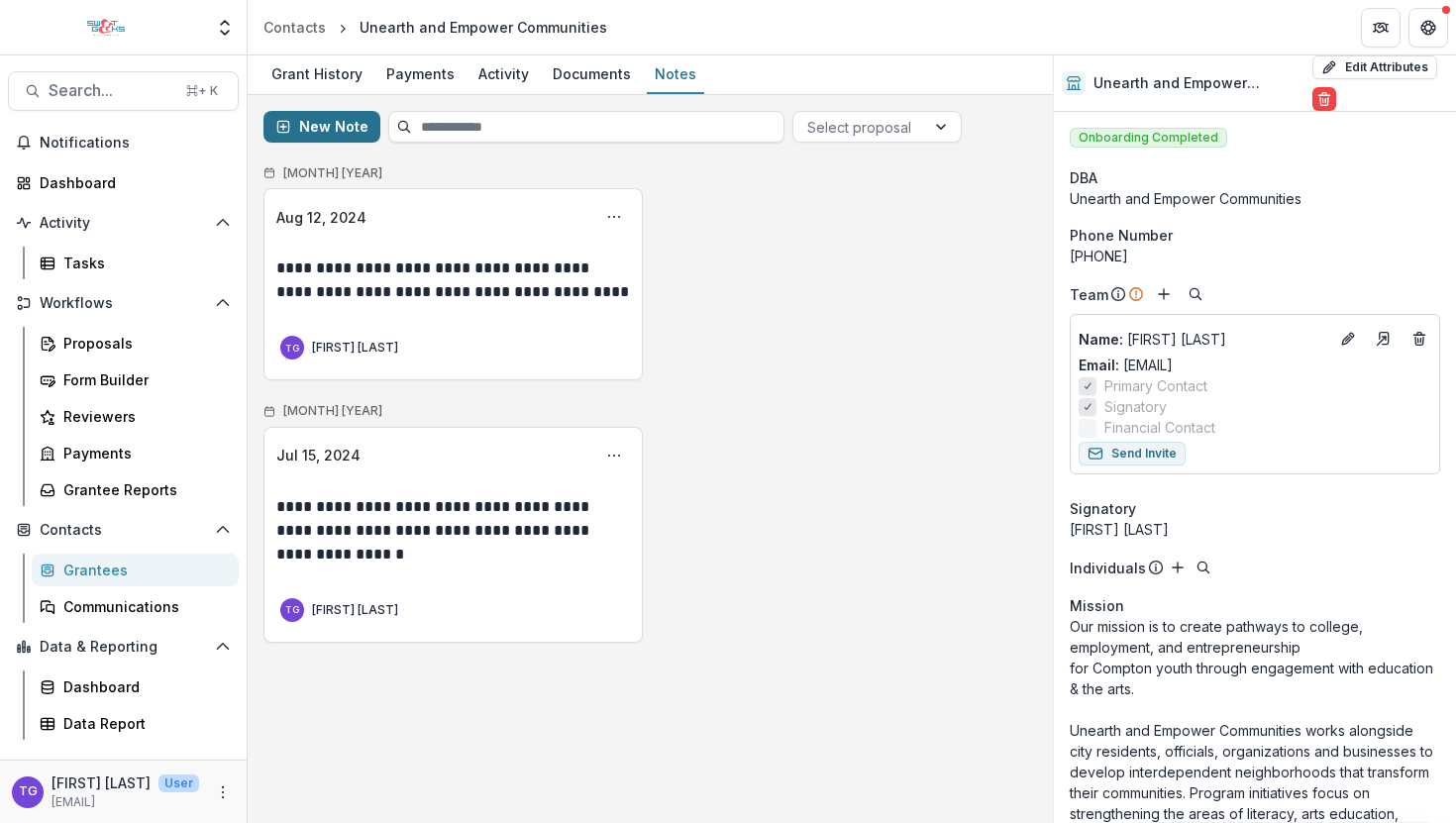 click on "New Note" at bounding box center [322, 127] 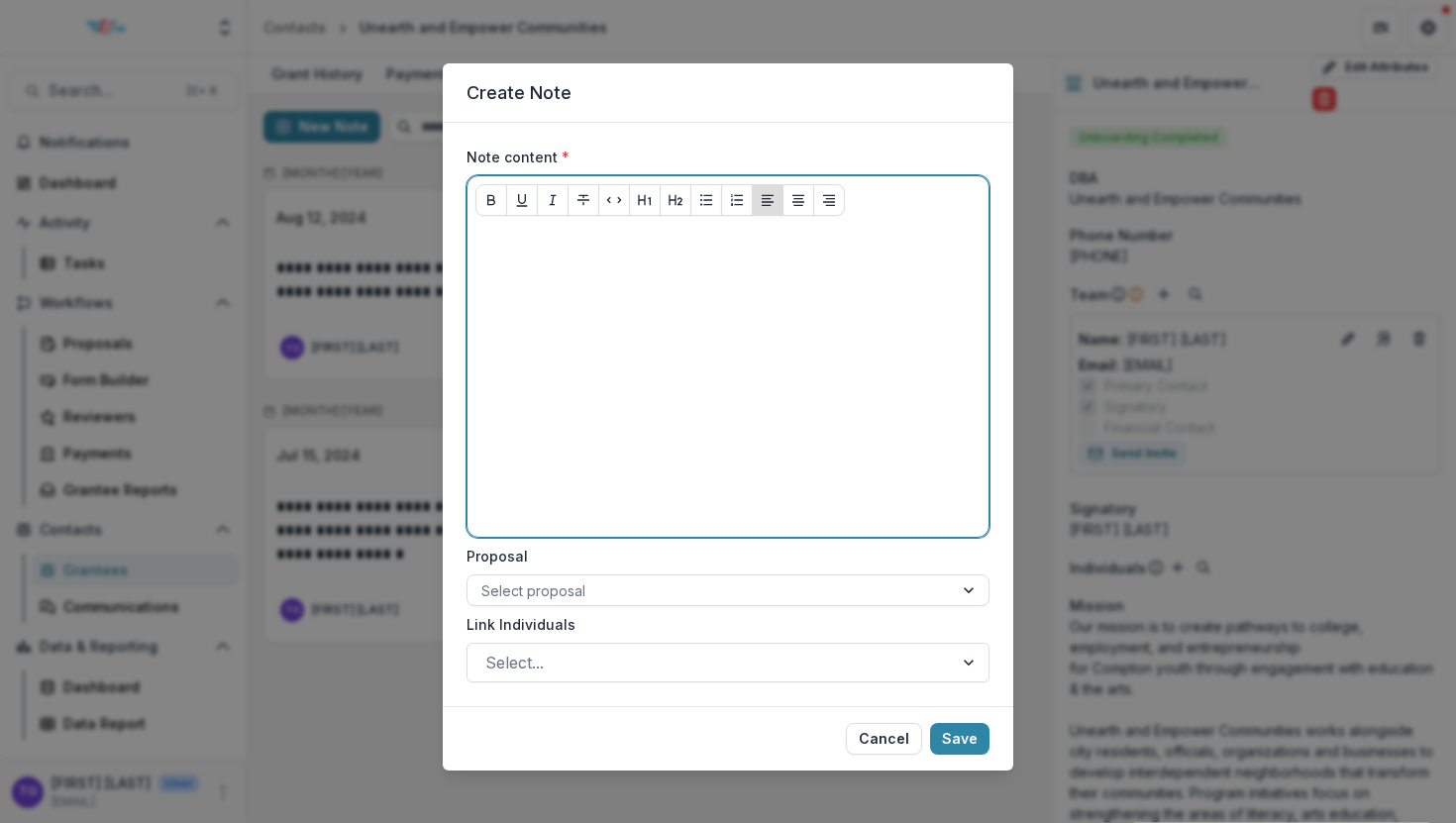 click at bounding box center (728, 243) 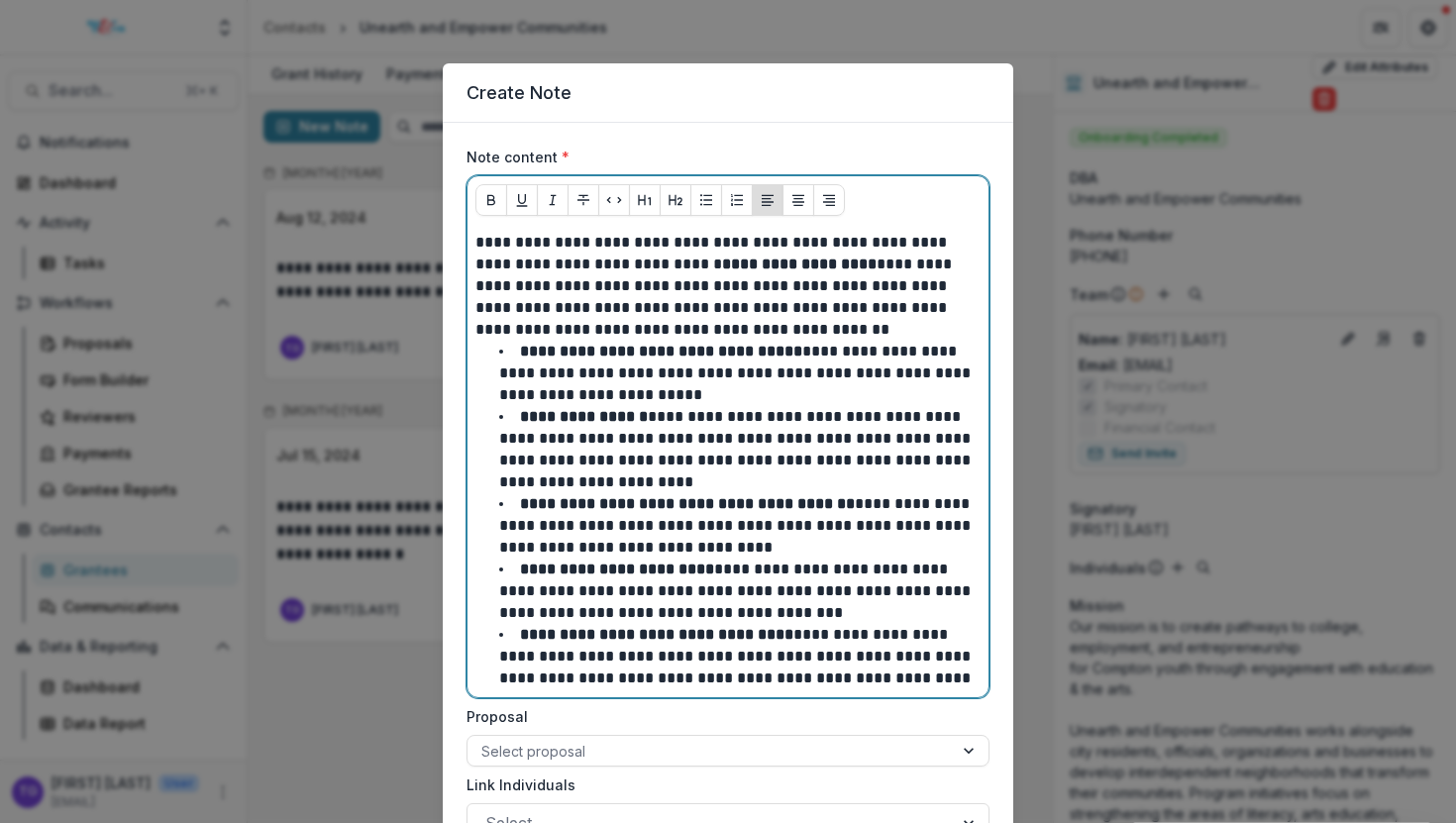 click on "**********" at bounding box center (799, 263) 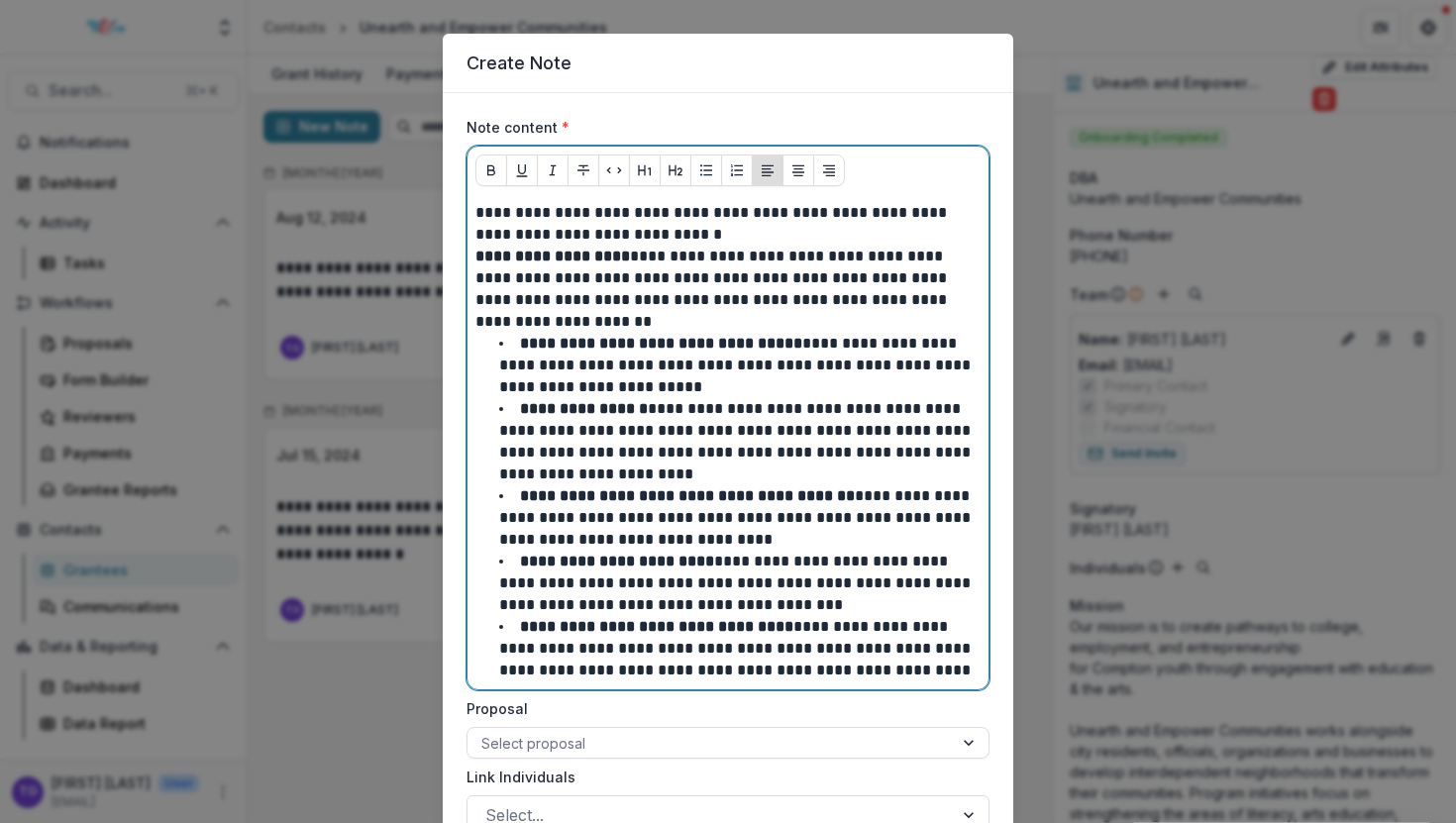scroll, scrollTop: 34, scrollLeft: 0, axis: vertical 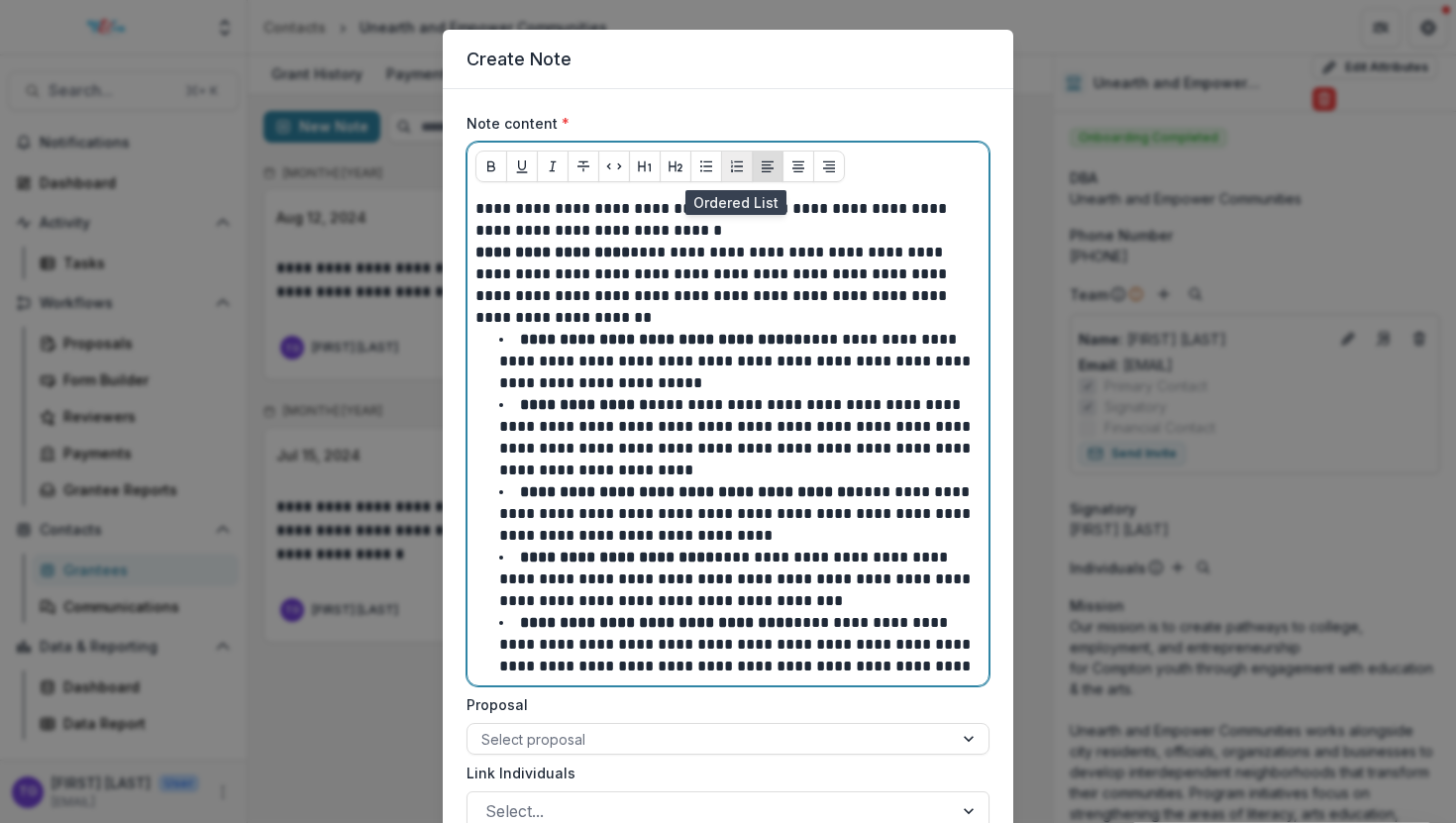 click 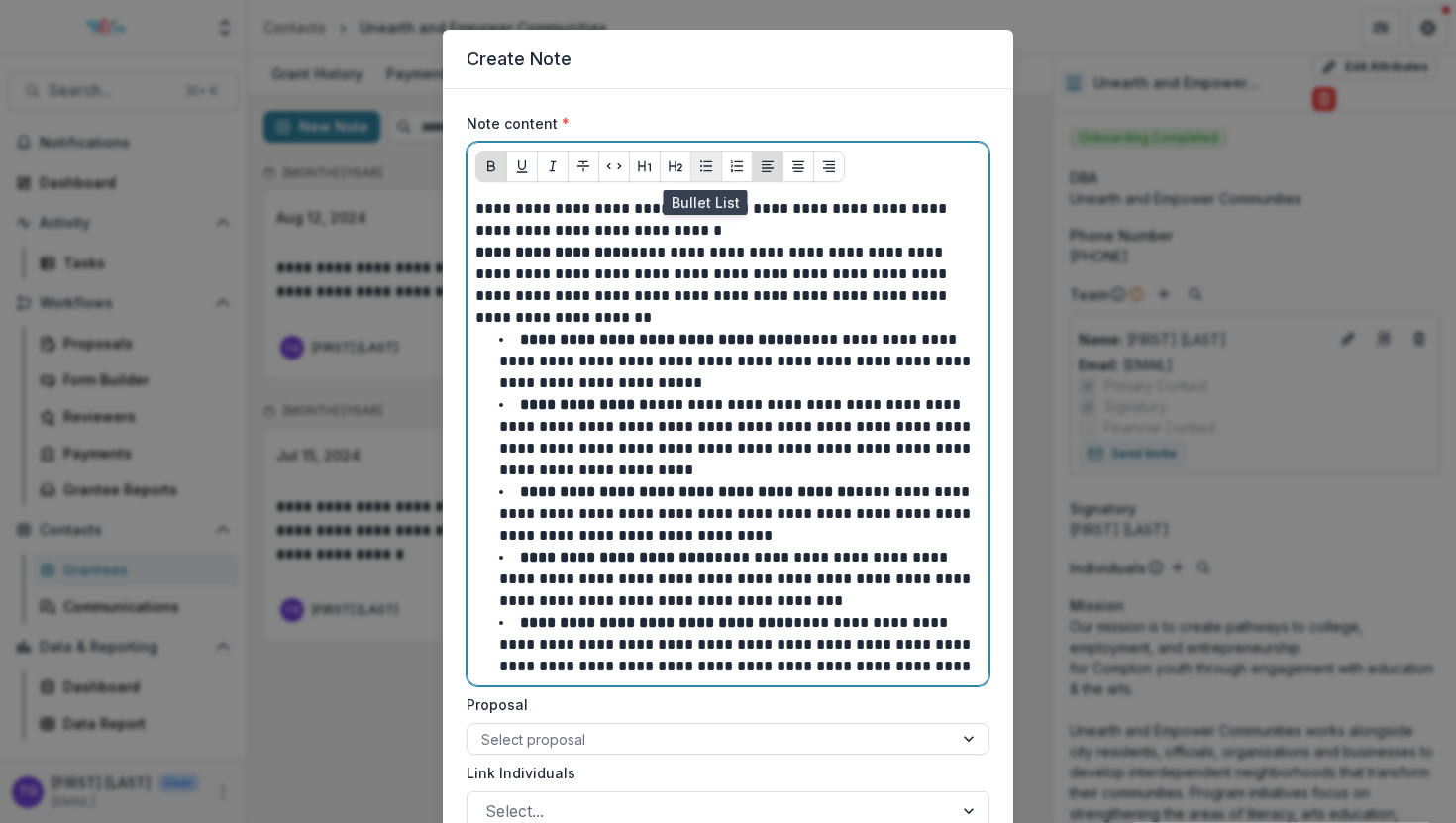 click 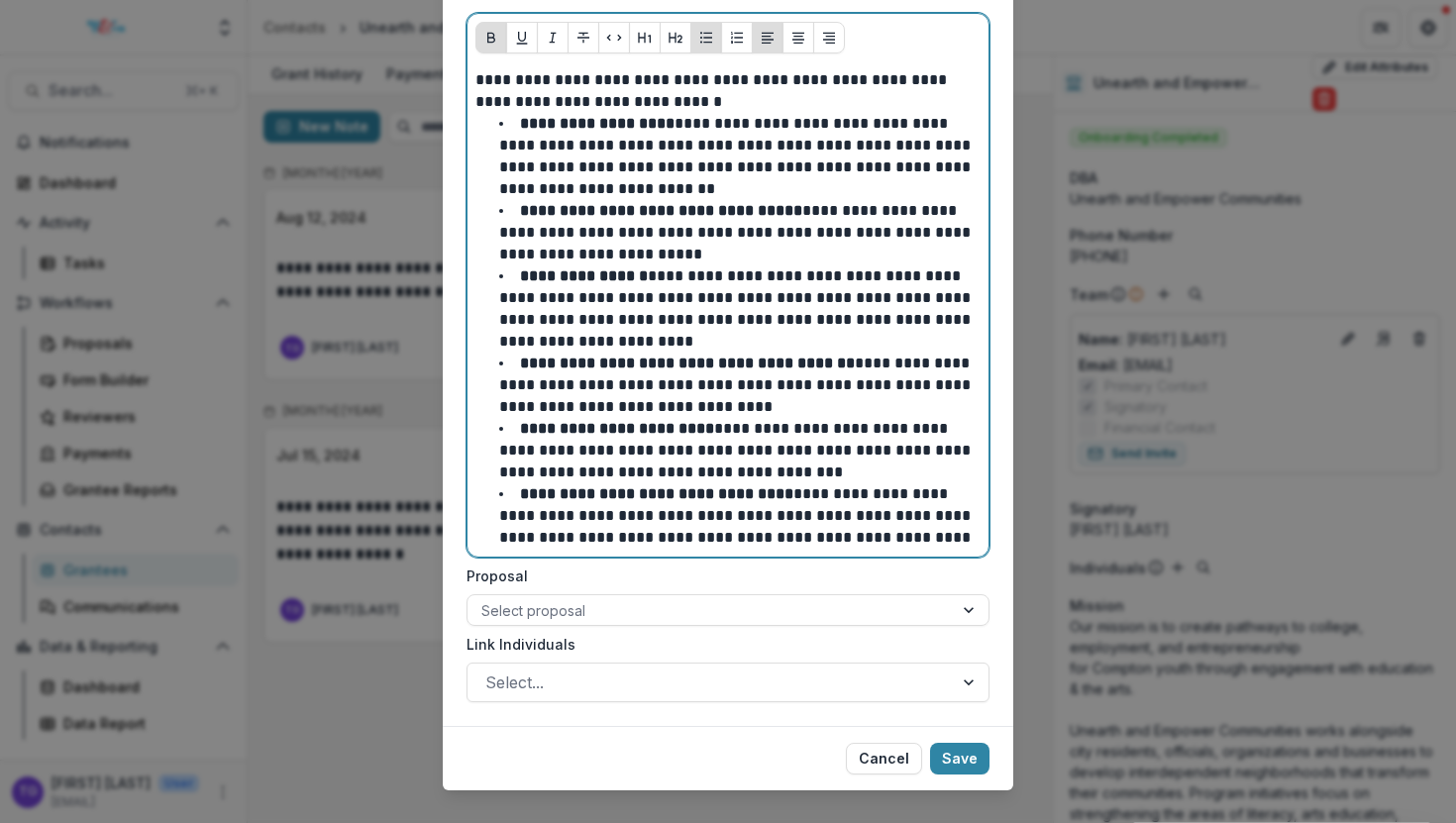 scroll, scrollTop: 164, scrollLeft: 0, axis: vertical 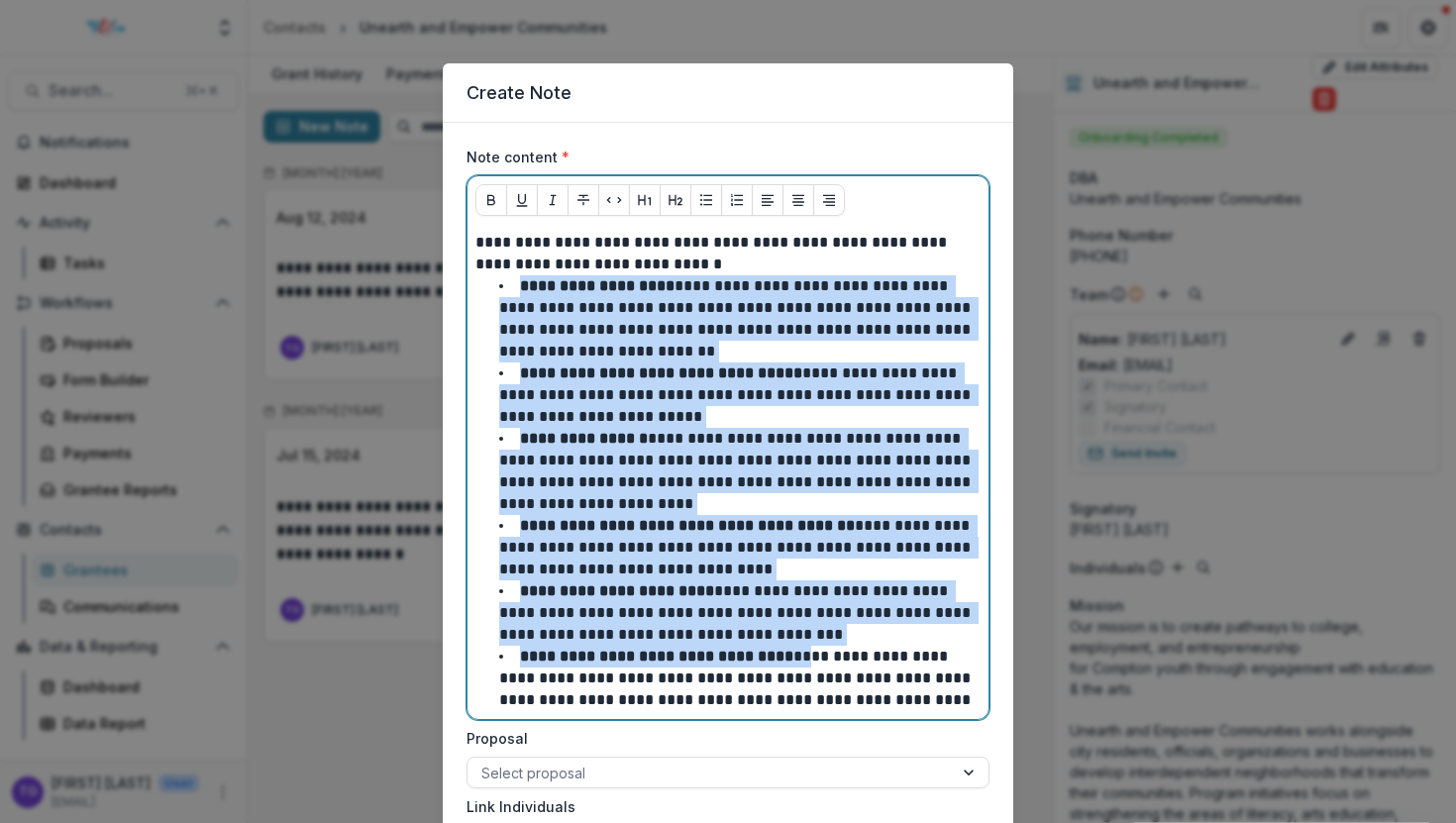 drag, startPoint x: 801, startPoint y: 495, endPoint x: 479, endPoint y: 290, distance: 381.71848 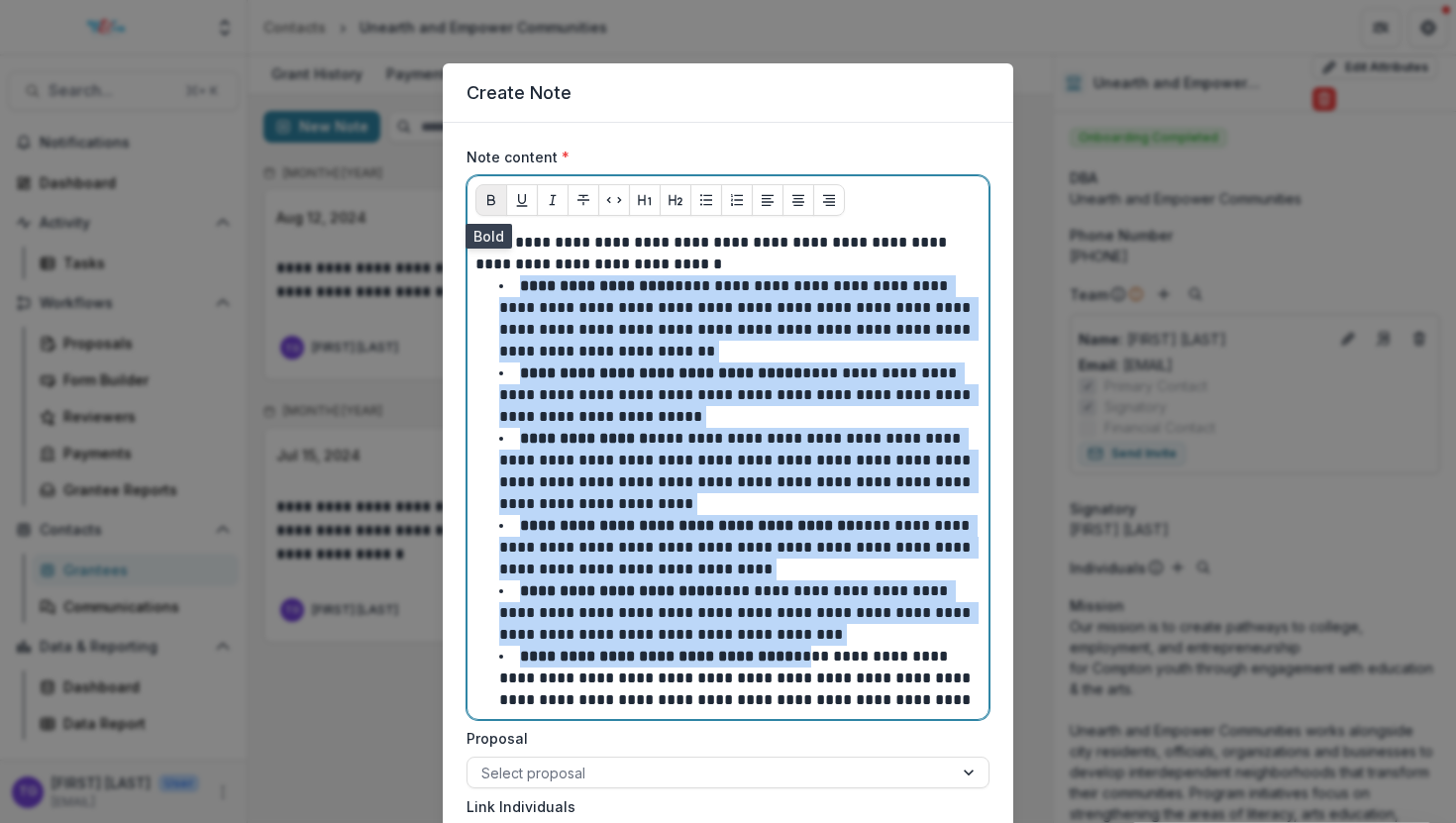 click 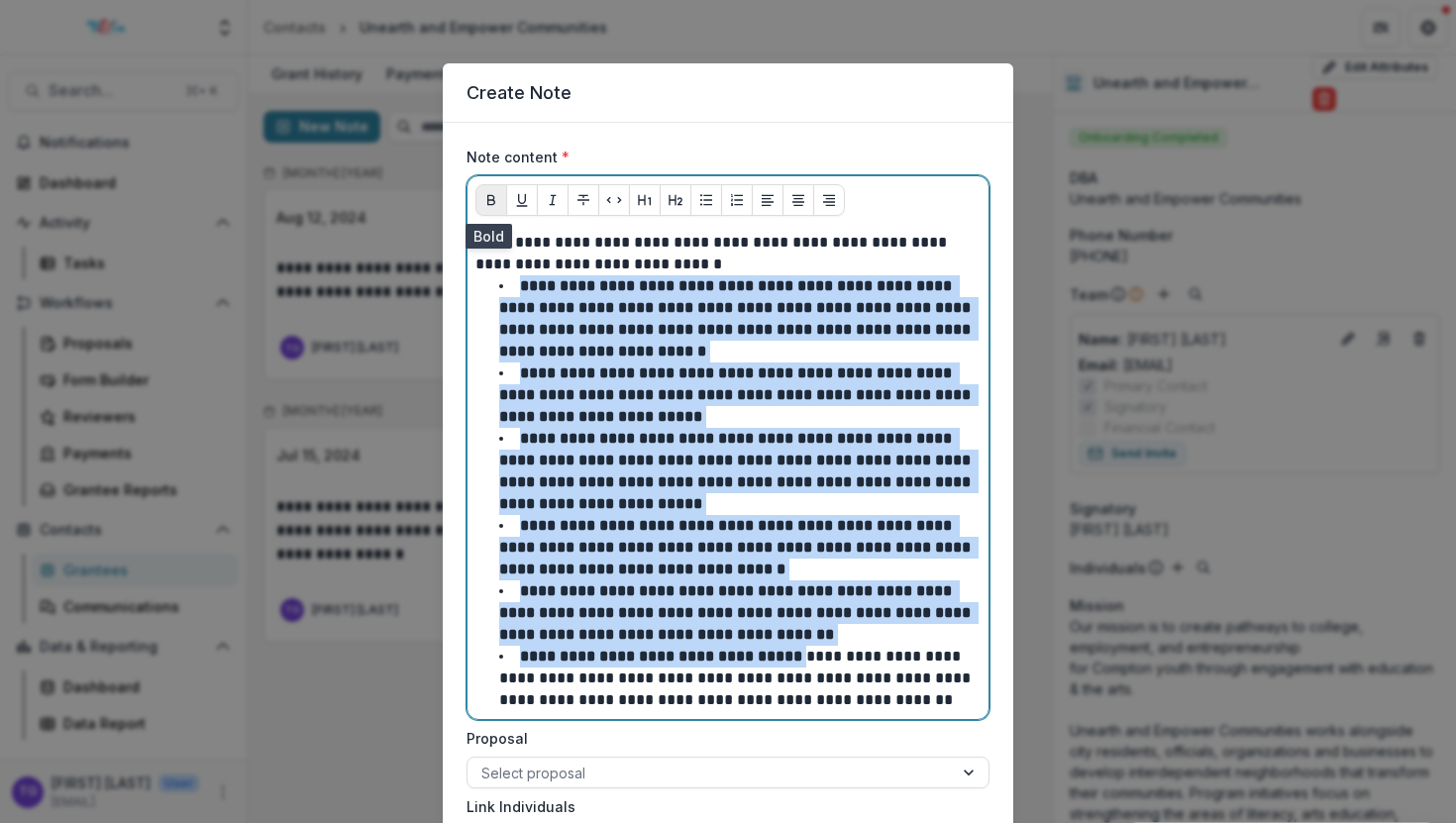 click at bounding box center (491, 200) 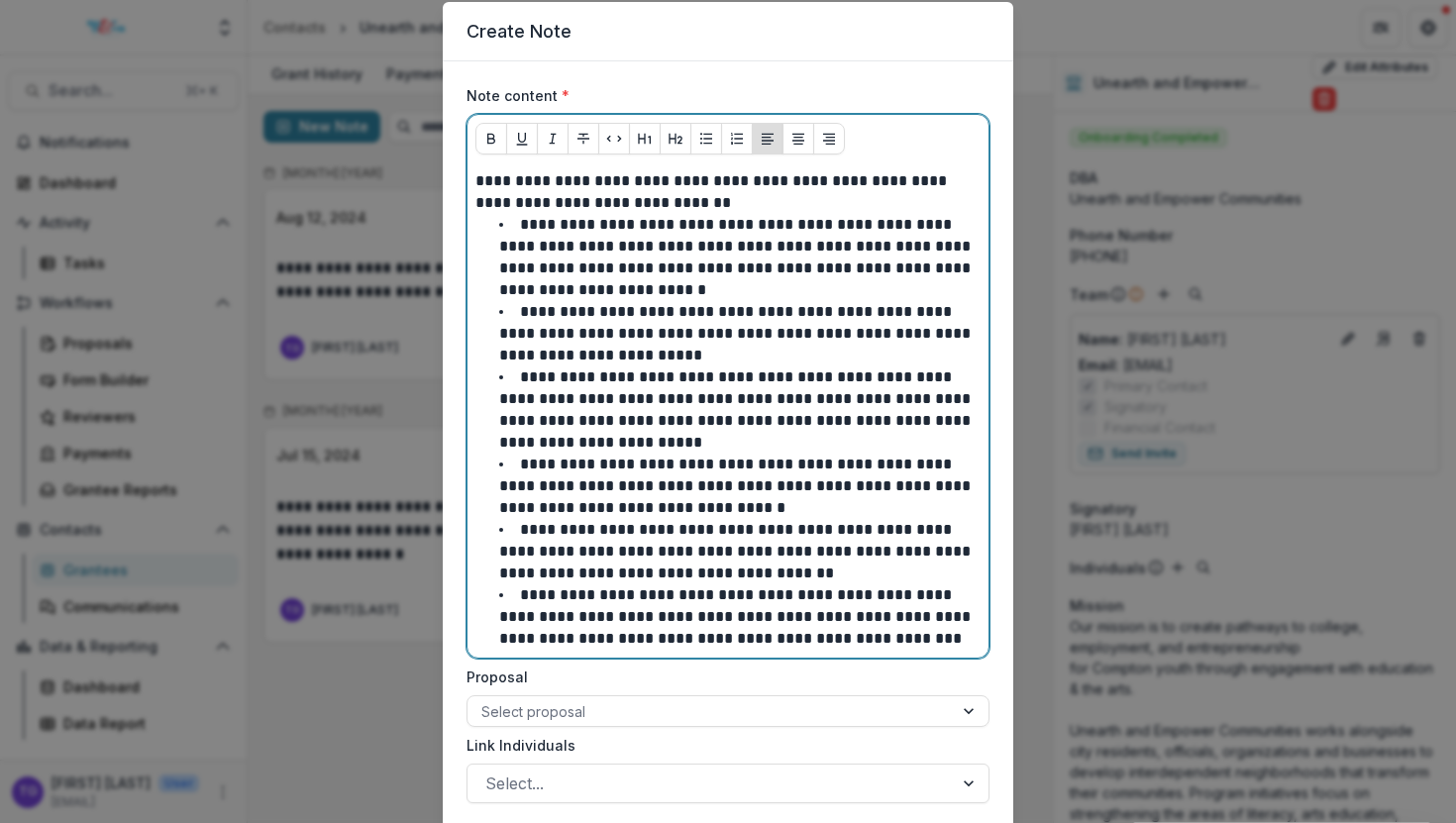 scroll, scrollTop: 65, scrollLeft: 0, axis: vertical 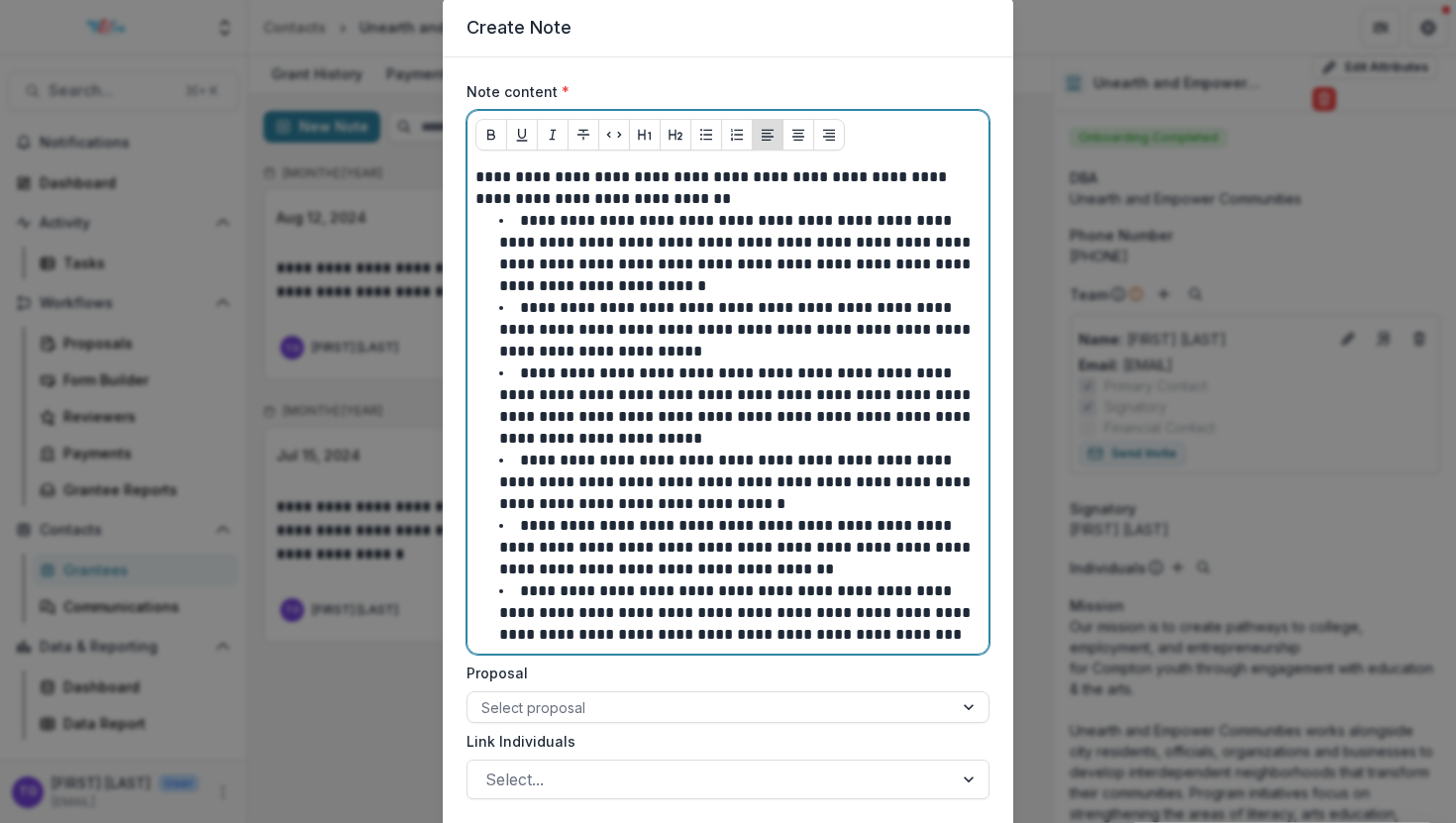 click on "**********" at bounding box center [737, 612] 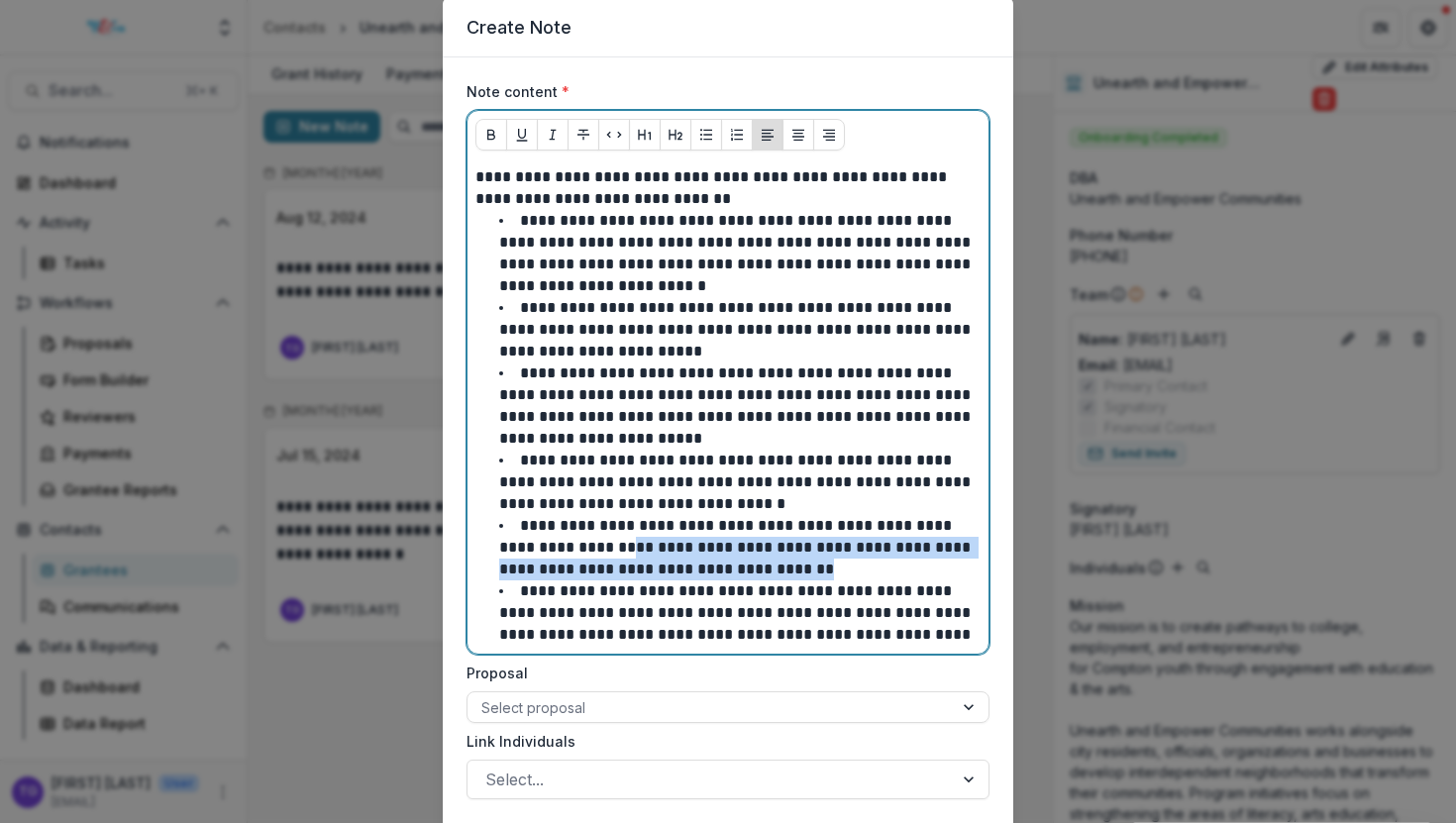 drag, startPoint x: 834, startPoint y: 569, endPoint x: 670, endPoint y: 545, distance: 165.74679 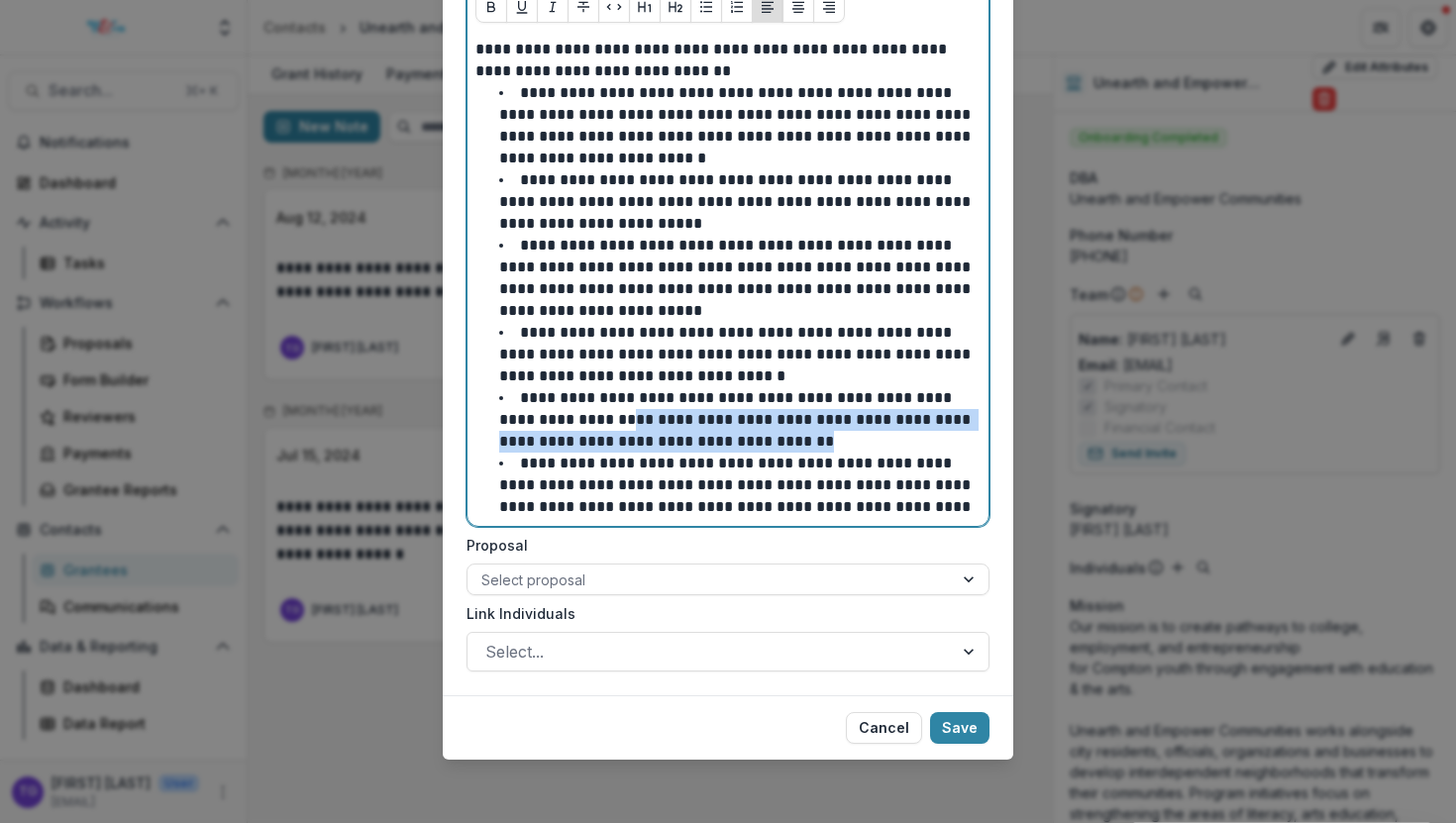 scroll, scrollTop: 192, scrollLeft: 0, axis: vertical 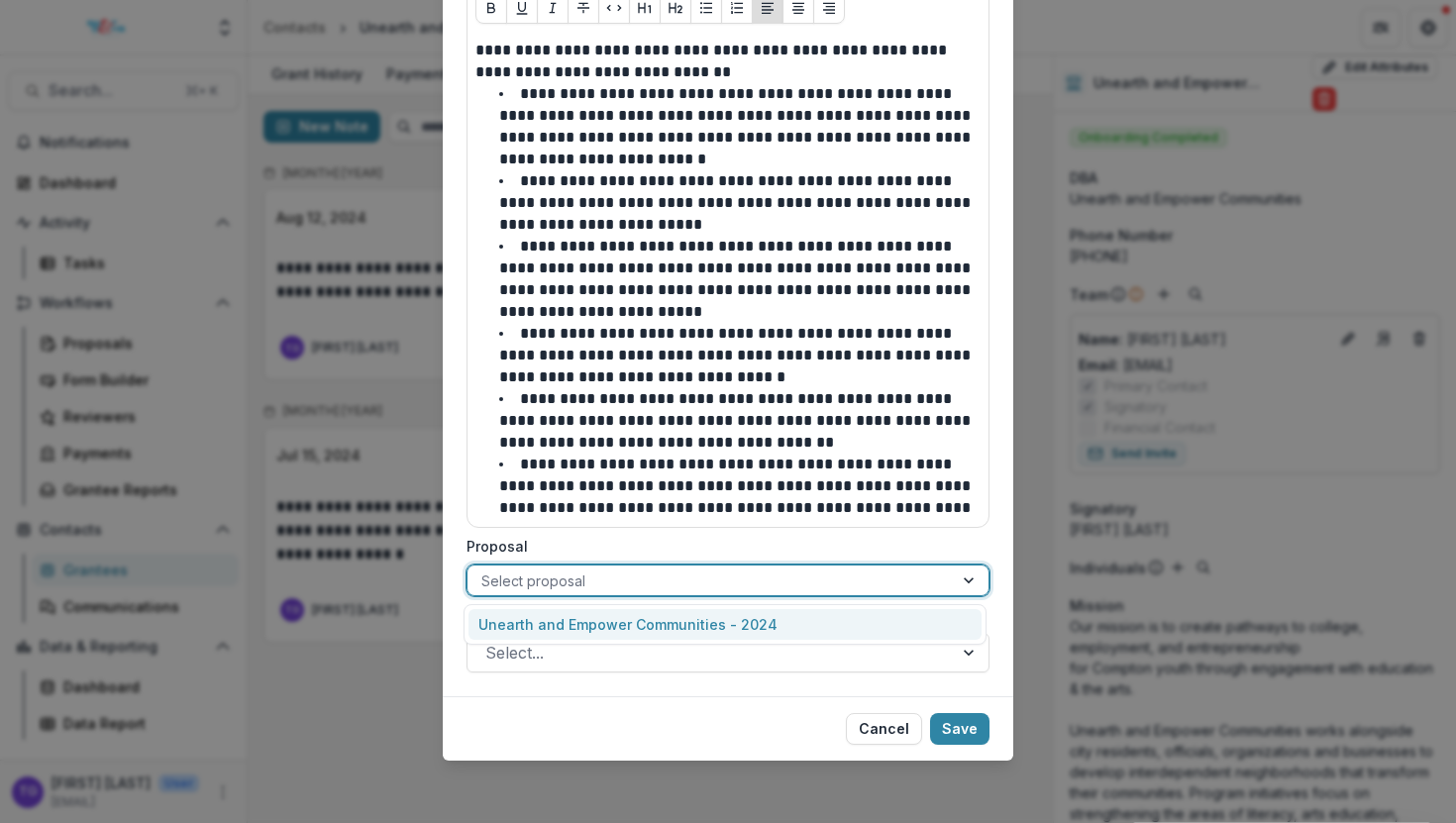 click at bounding box center (710, 580) 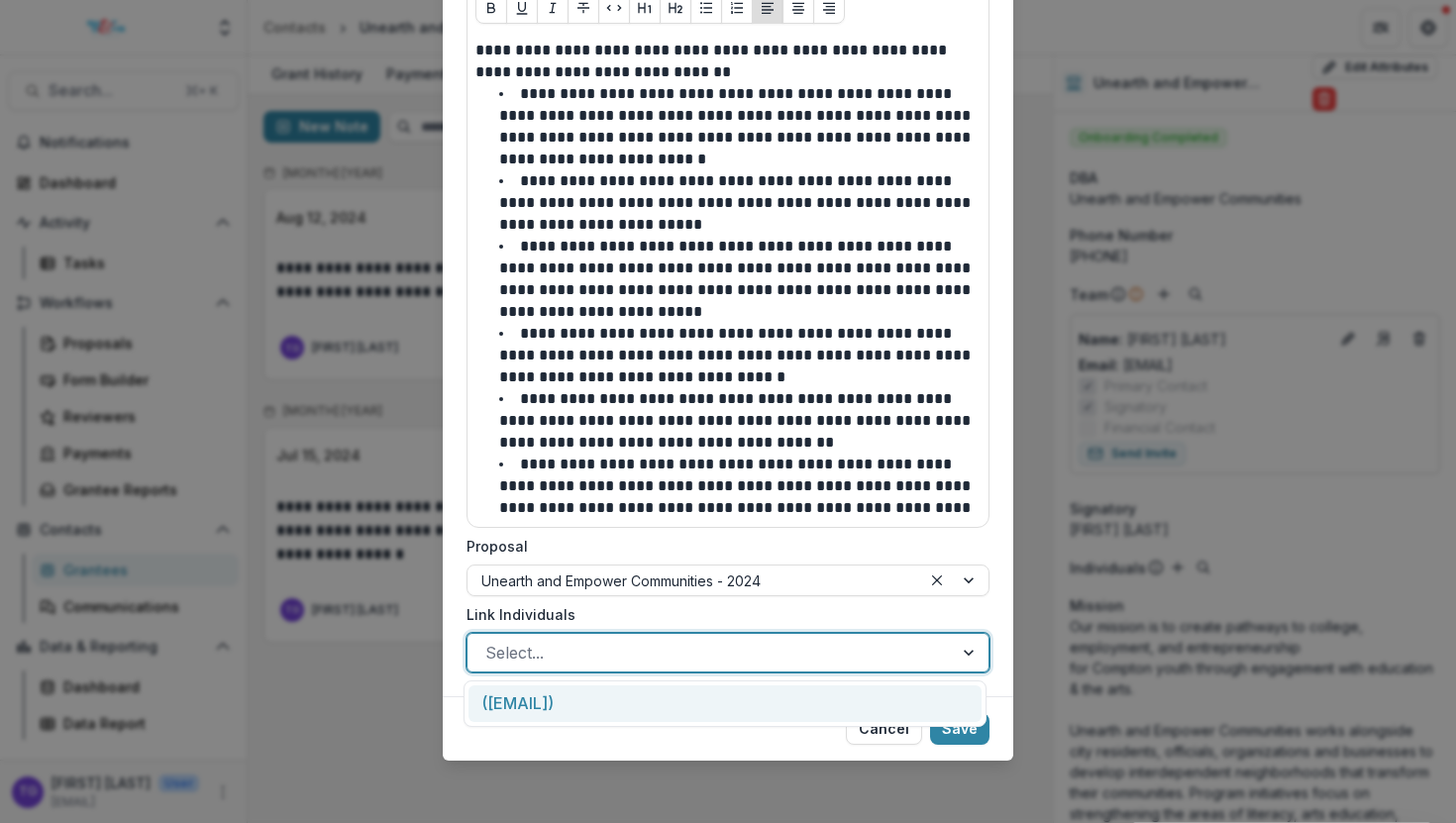 click at bounding box center [710, 653] 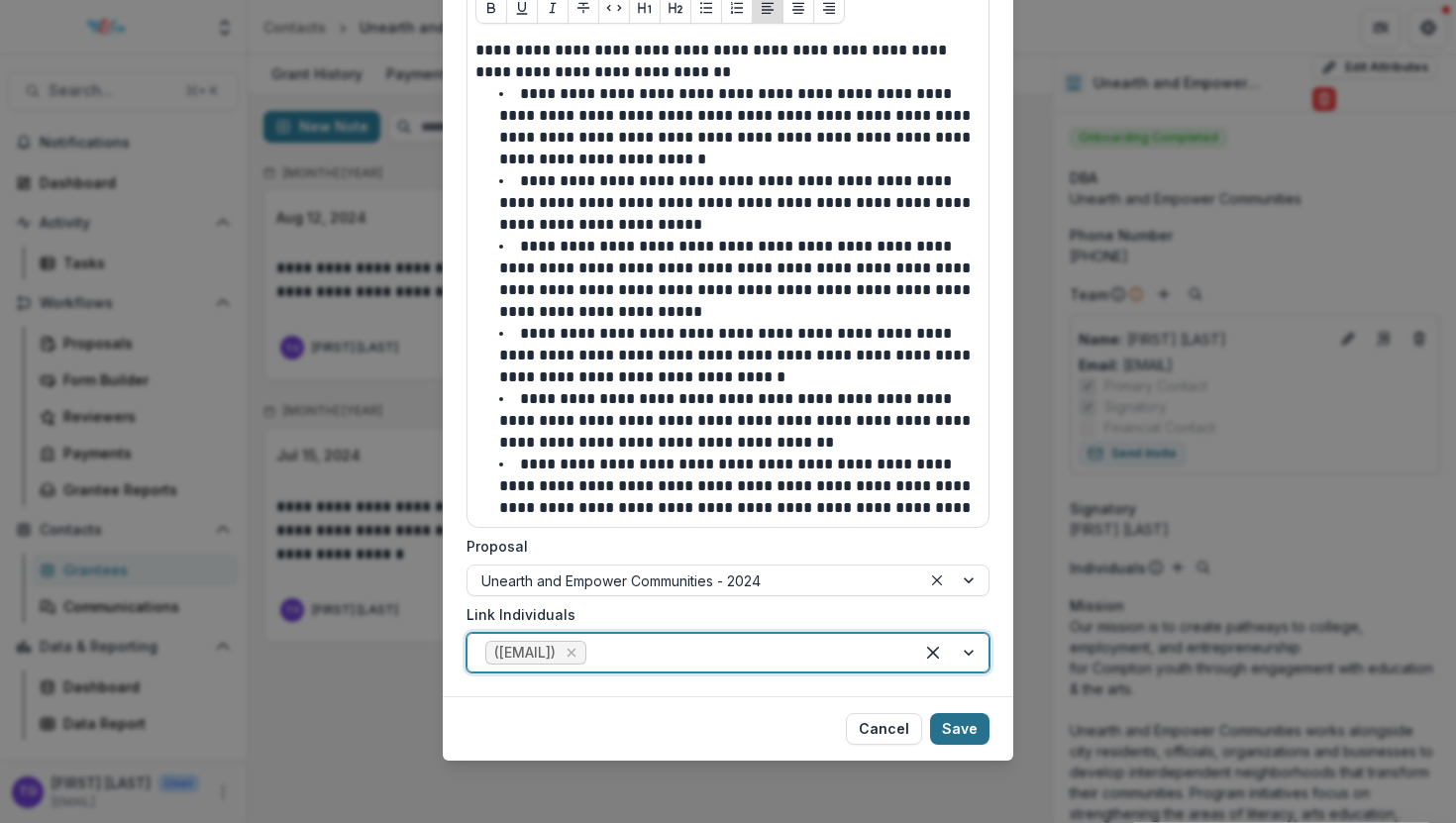 click on "Save" at bounding box center [960, 729] 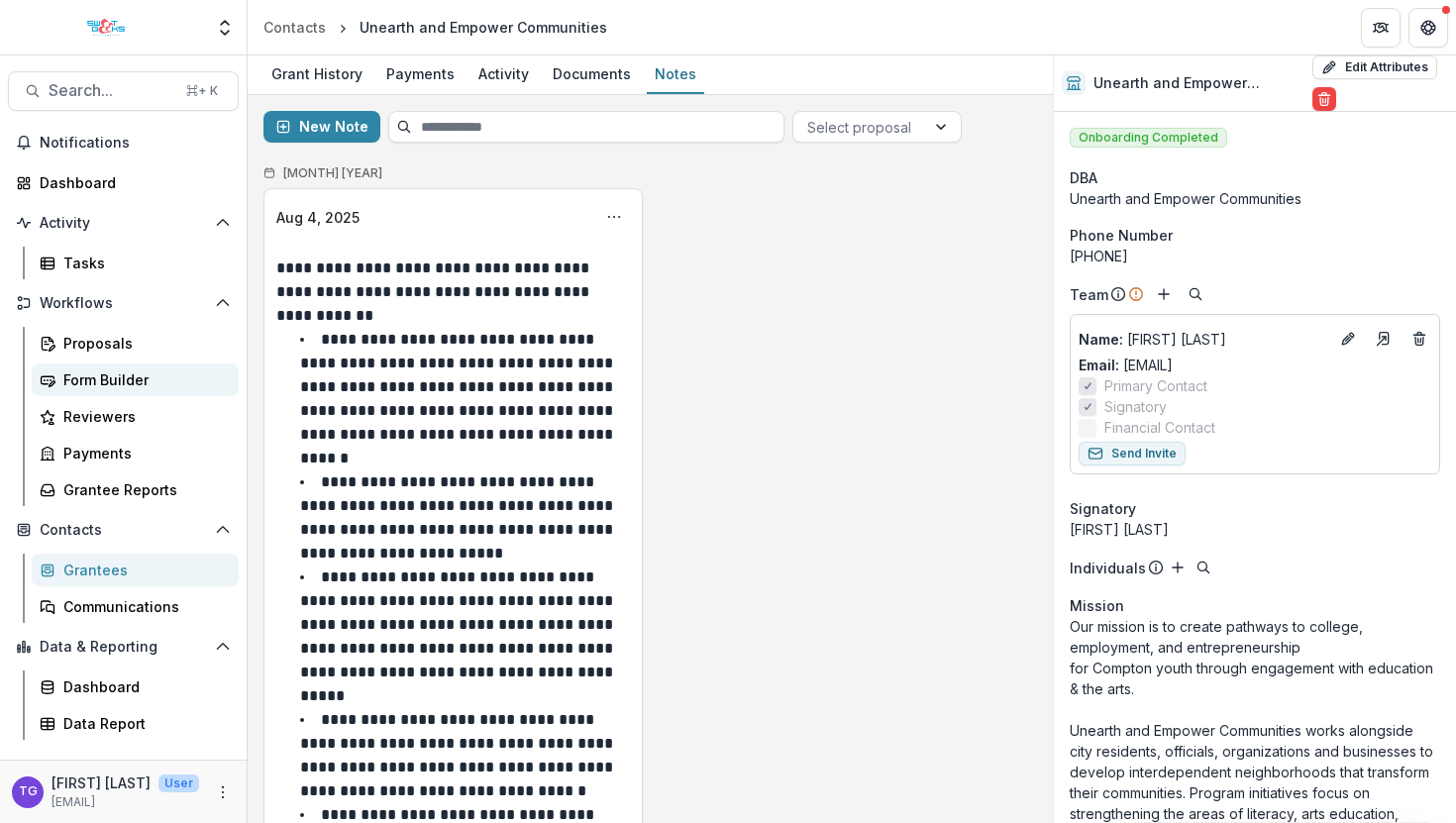 click on "Form Builder" at bounding box center (143, 379) 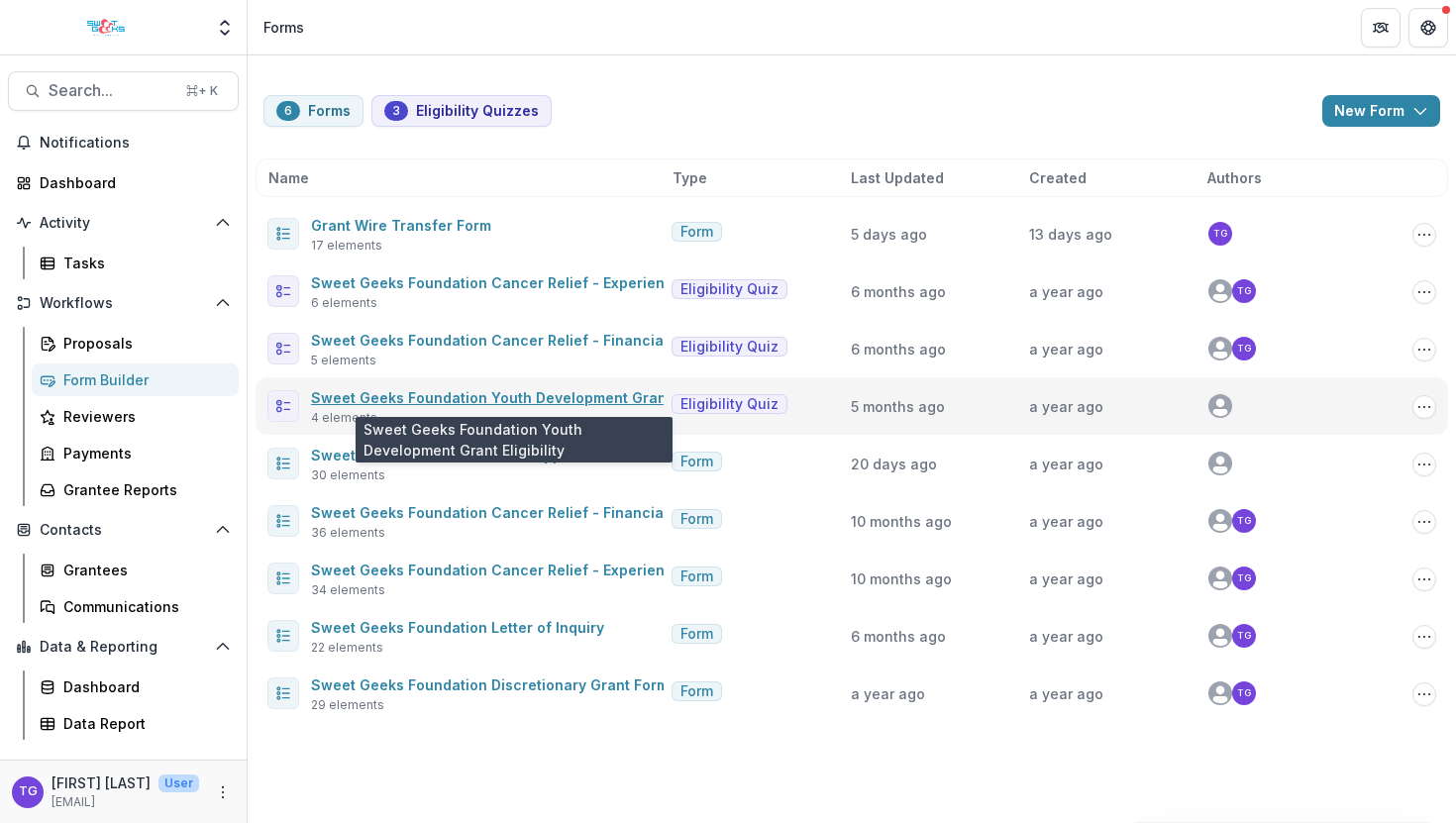 click on "Sweet Geeks Foundation Youth Development Grant Eligibility" at bounding box center (524, 397) 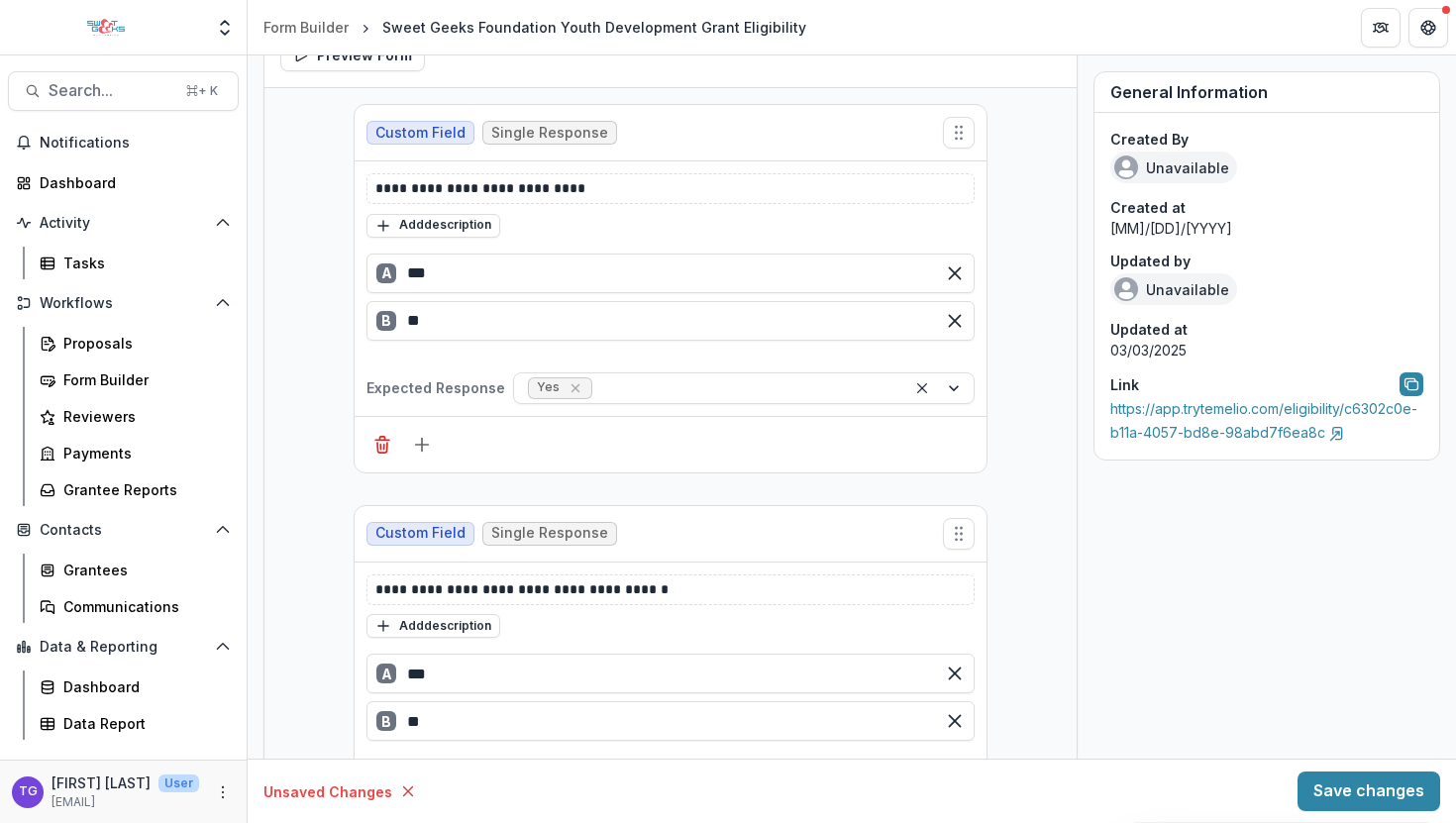 scroll, scrollTop: 480, scrollLeft: 0, axis: vertical 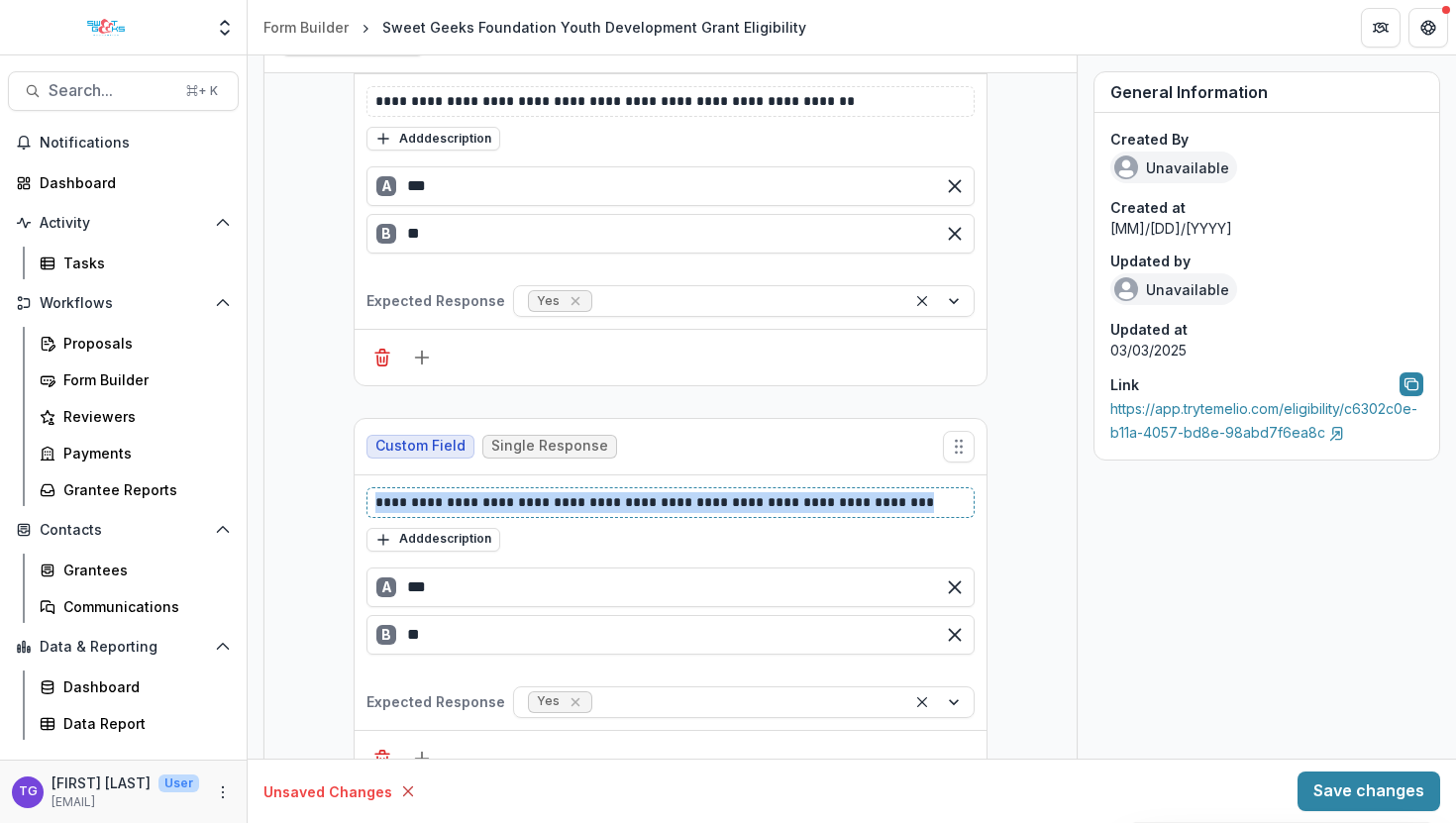 drag, startPoint x: 915, startPoint y: 496, endPoint x: 368, endPoint y: 493, distance: 547.0082 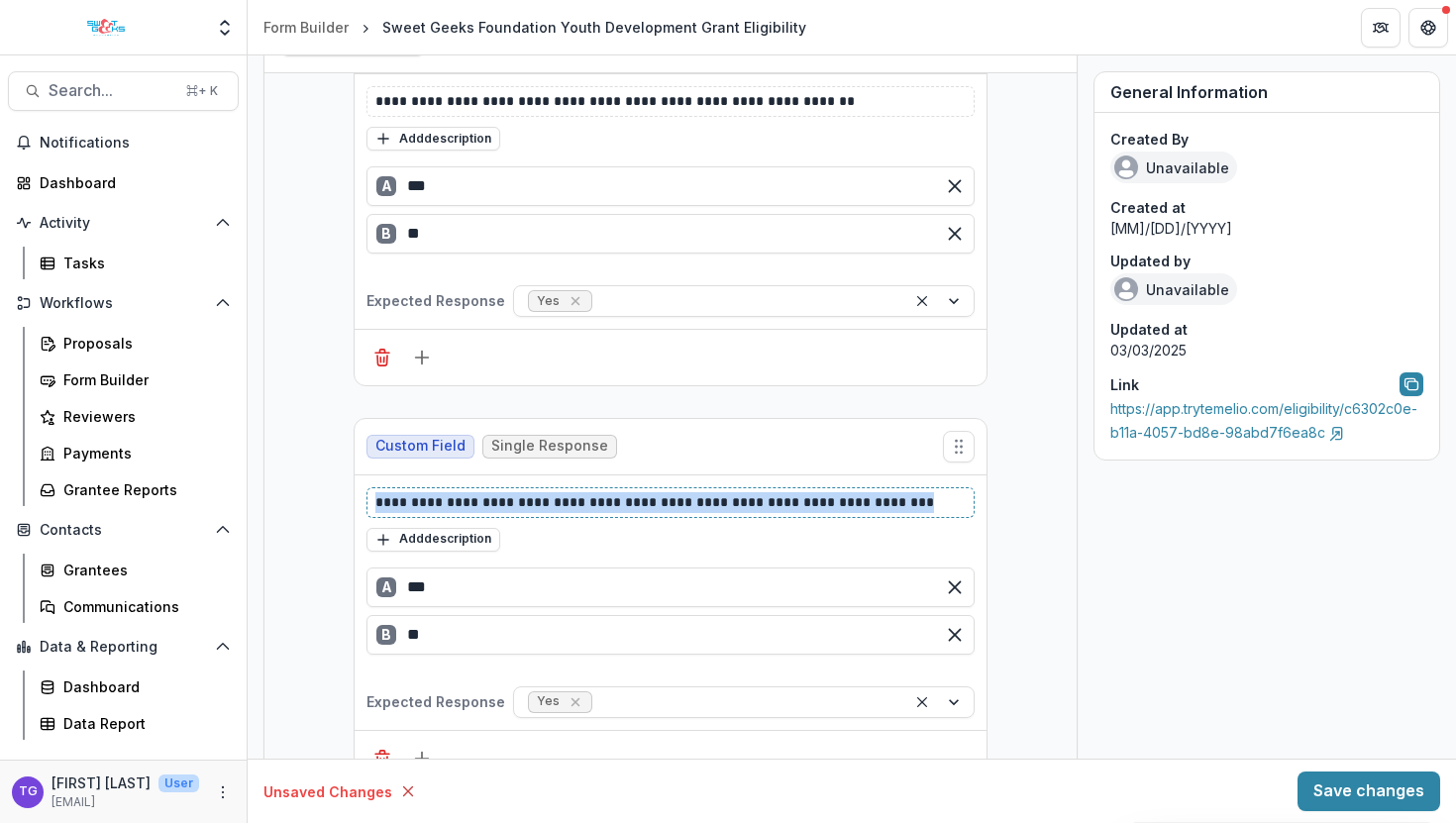 click on "**********" at bounding box center (671, 502) 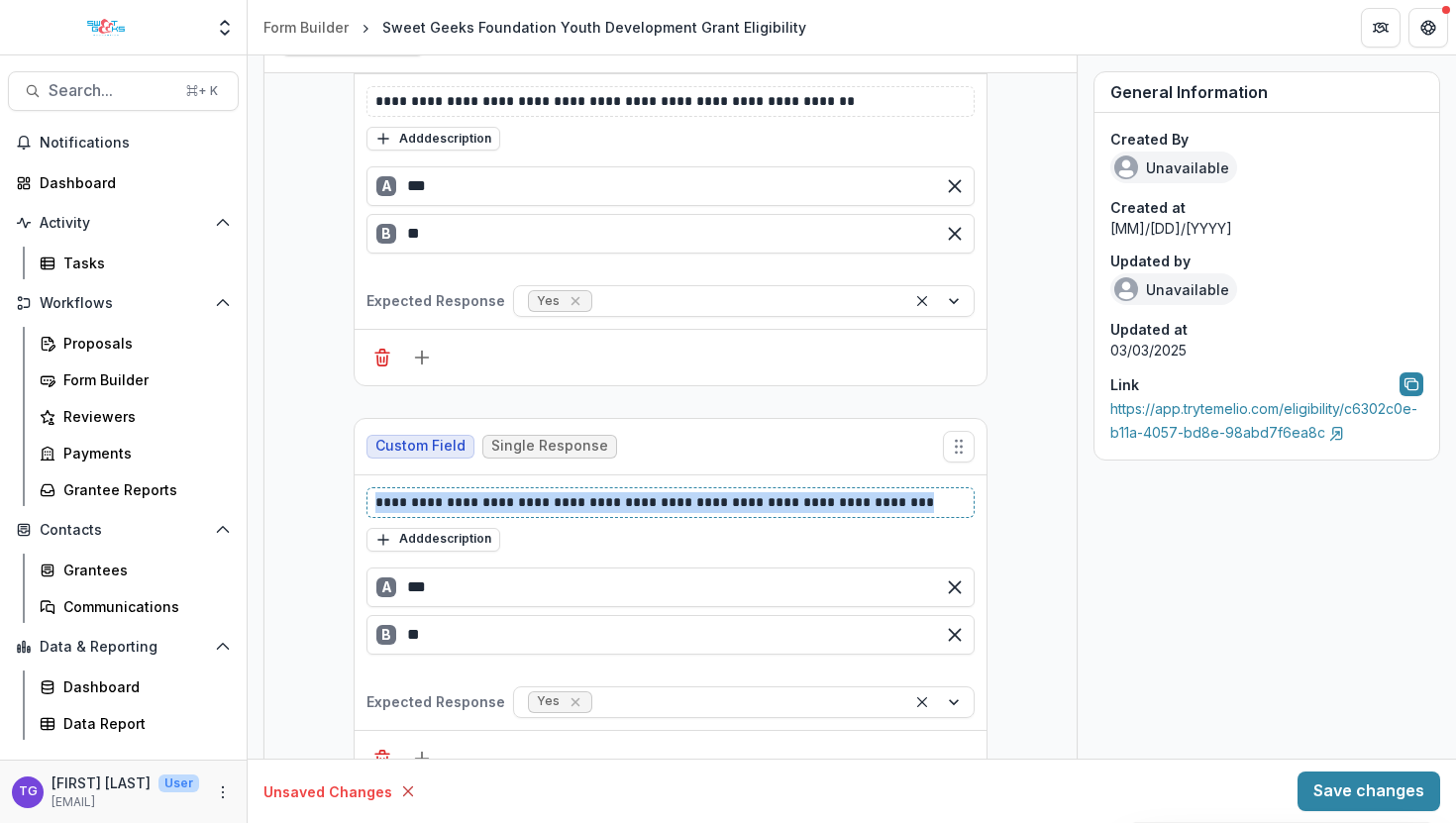 copy on "**********" 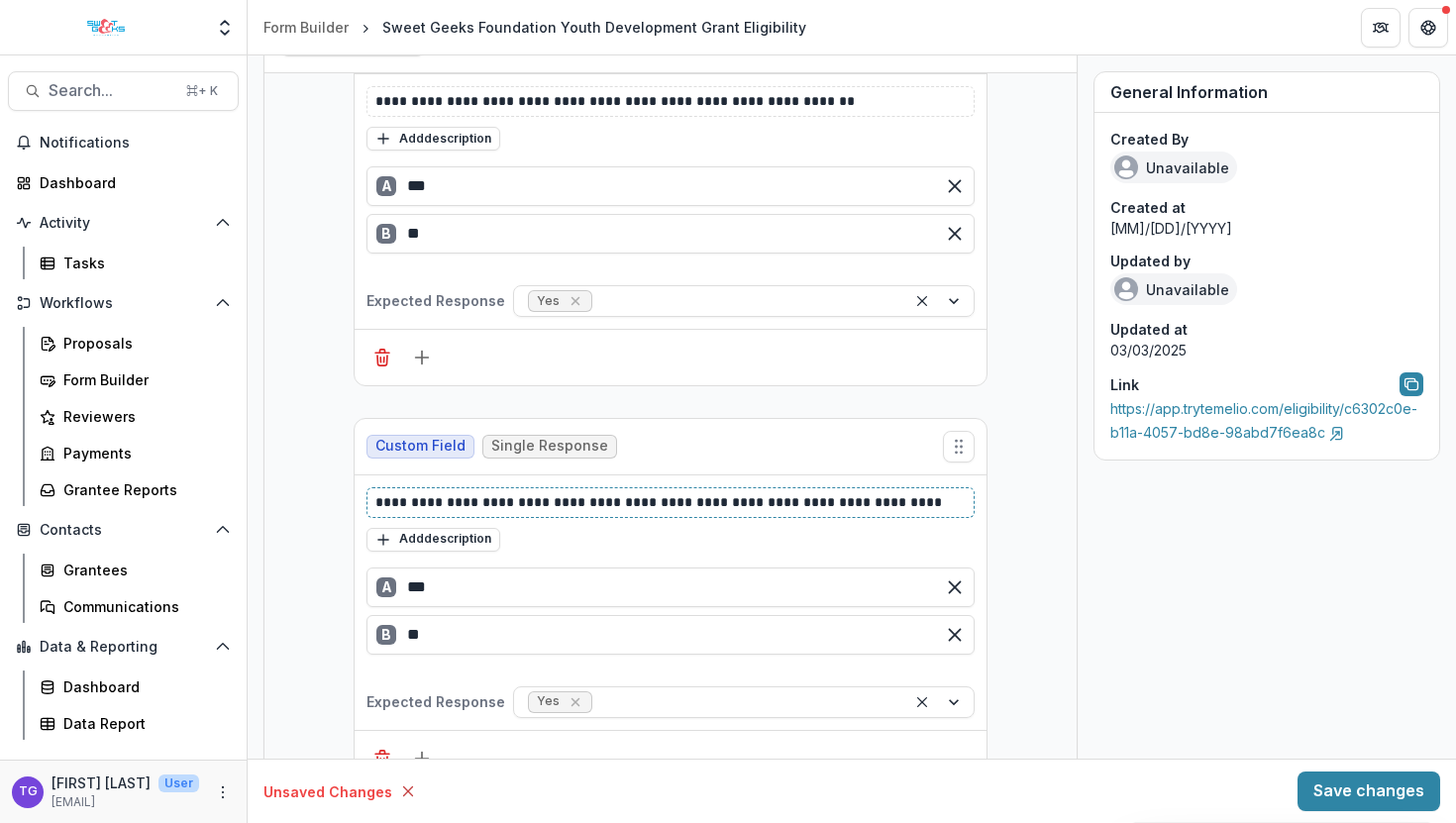 click on "**********" at bounding box center (671, 502) 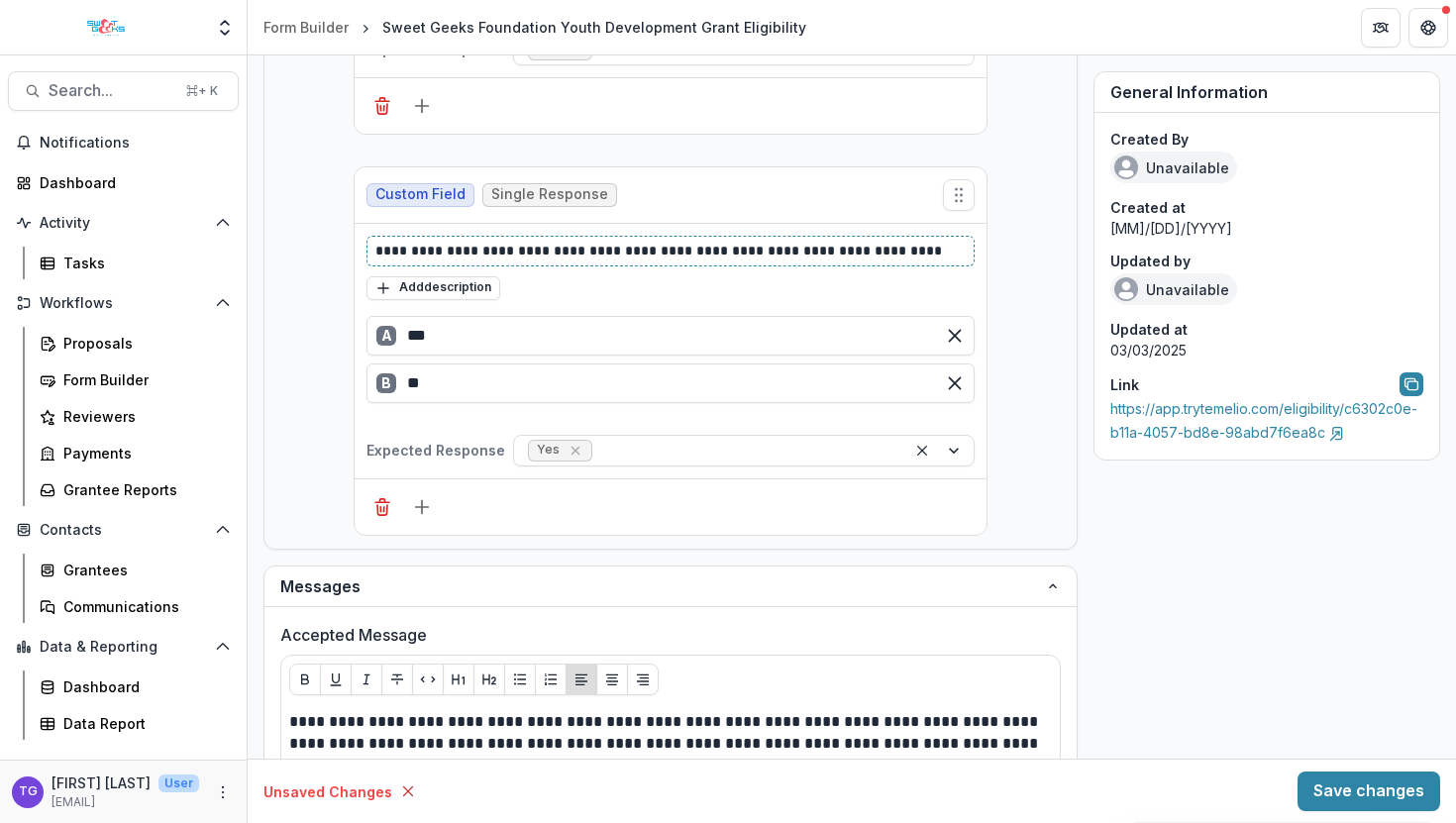 scroll, scrollTop: 724, scrollLeft: 0, axis: vertical 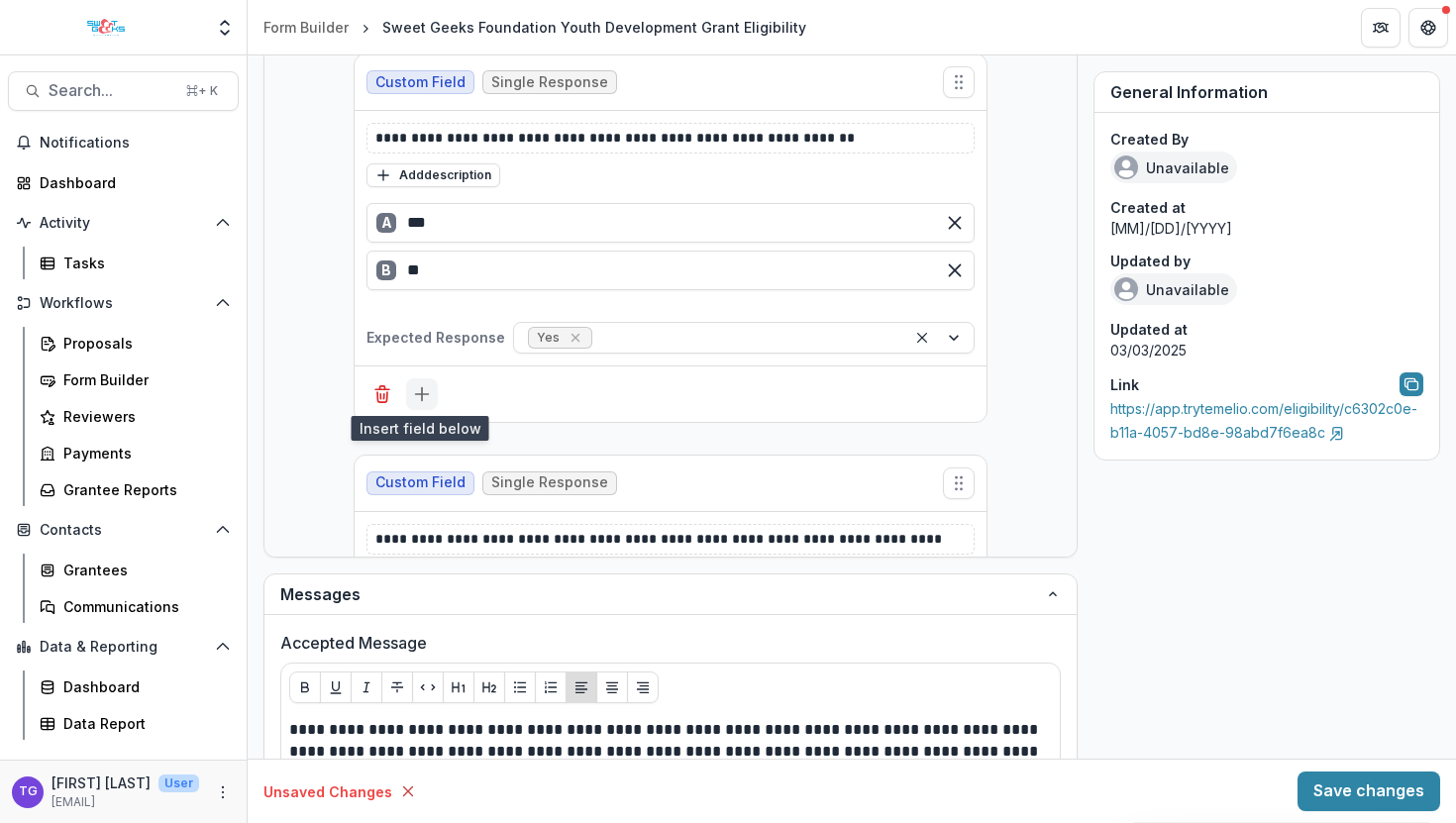 click 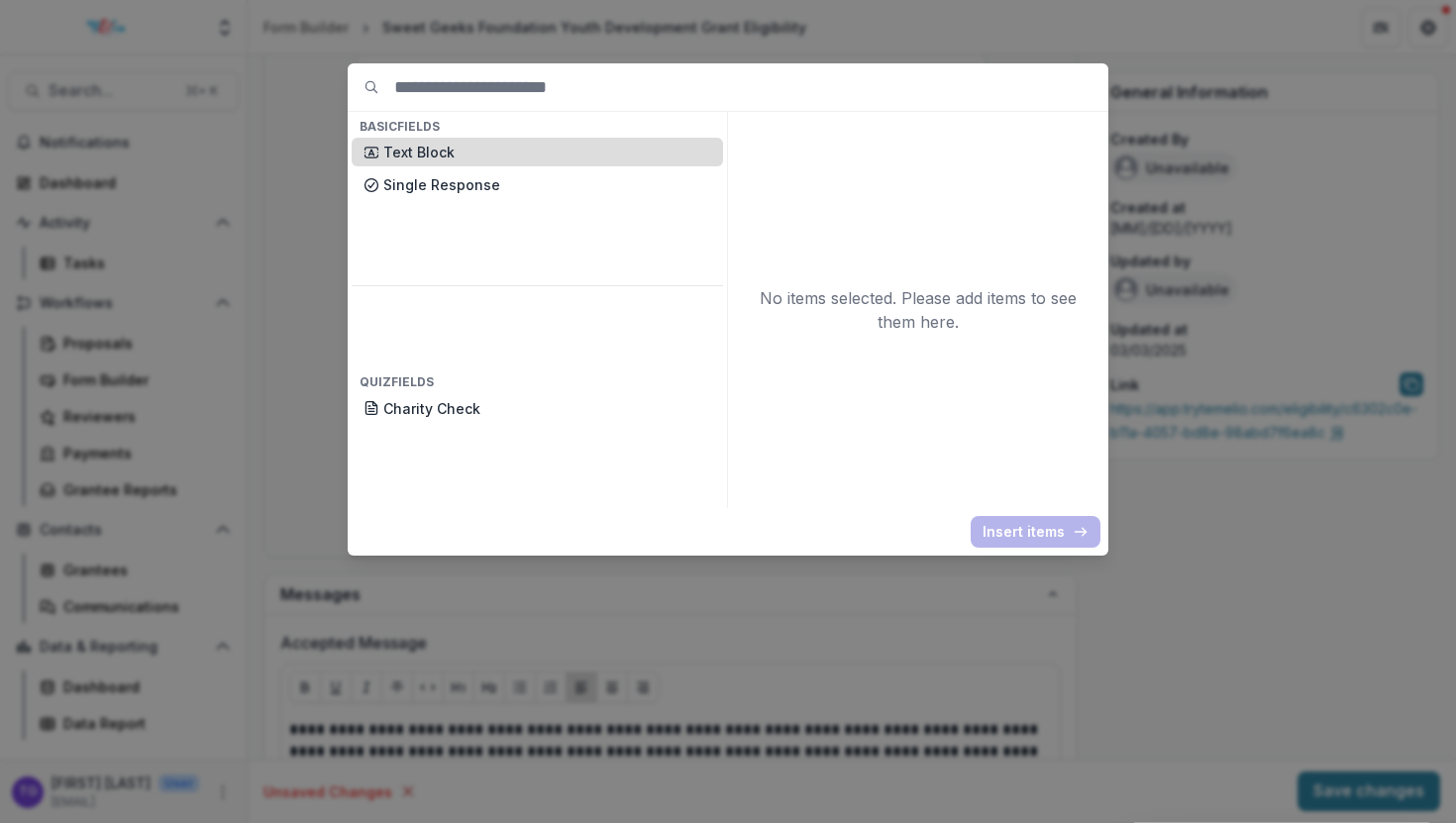 click on "Text Block" at bounding box center (547, 152) 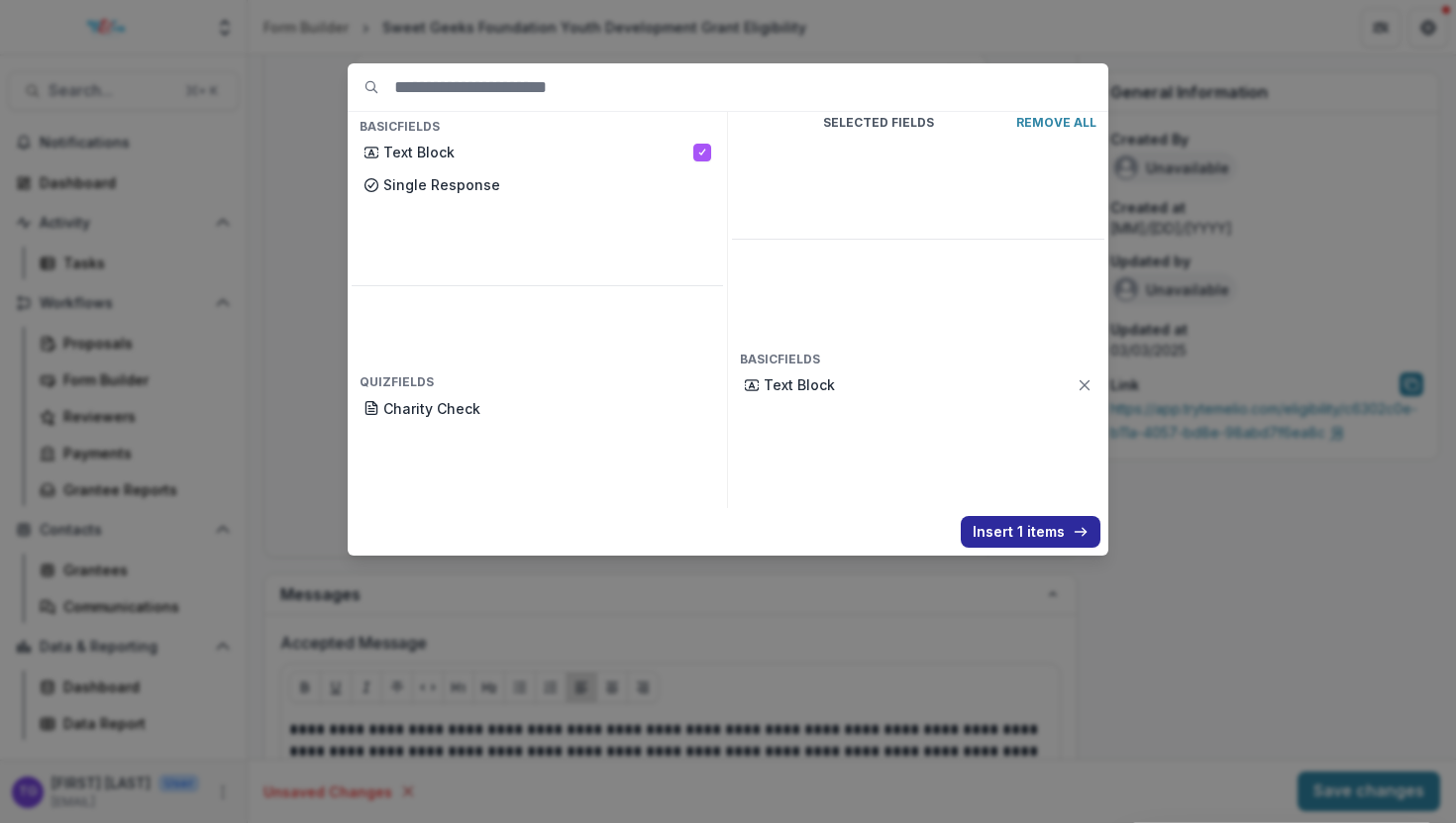 click on "Insert 1 items" at bounding box center [1030, 532] 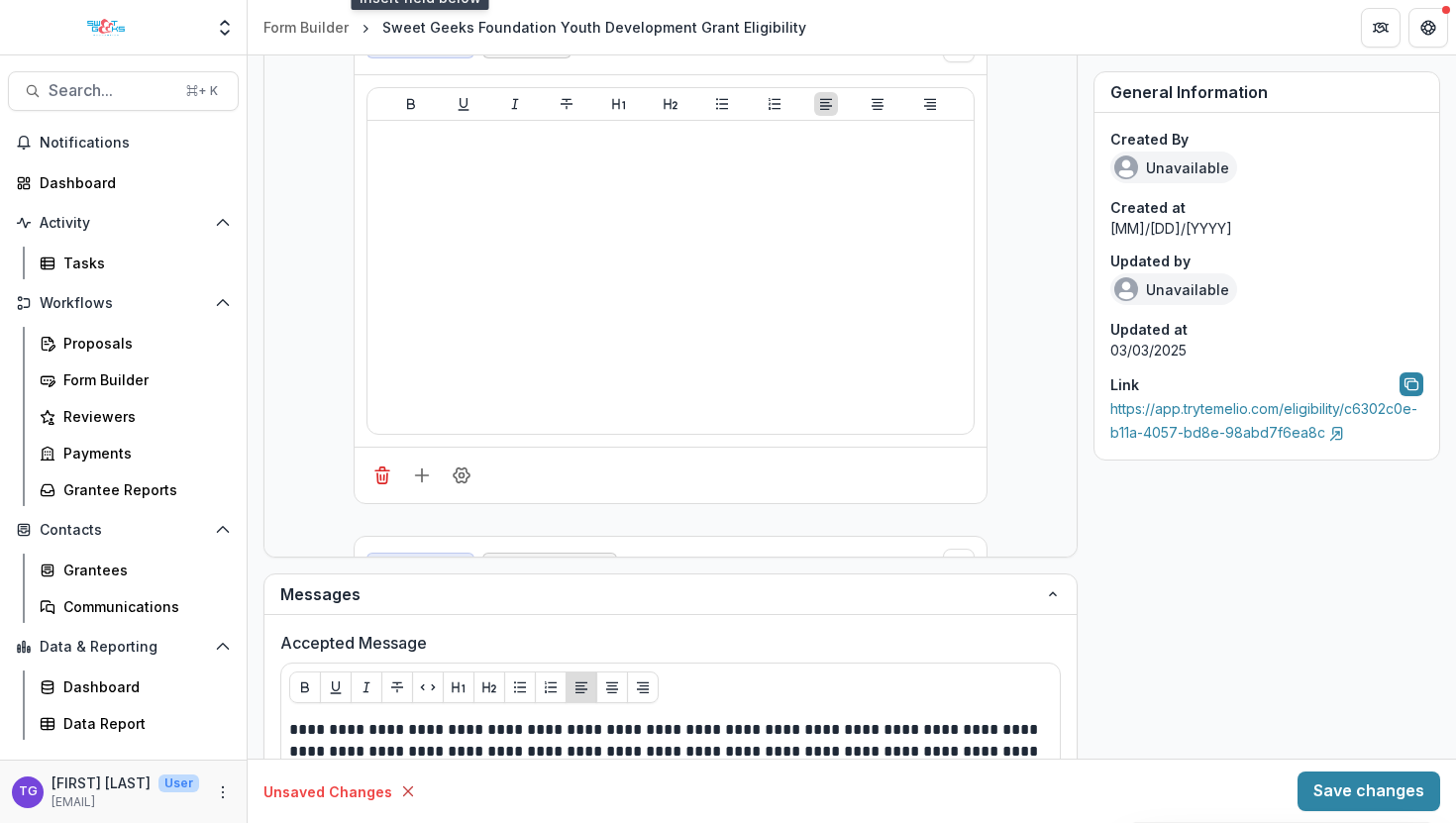 scroll, scrollTop: 1032, scrollLeft: 0, axis: vertical 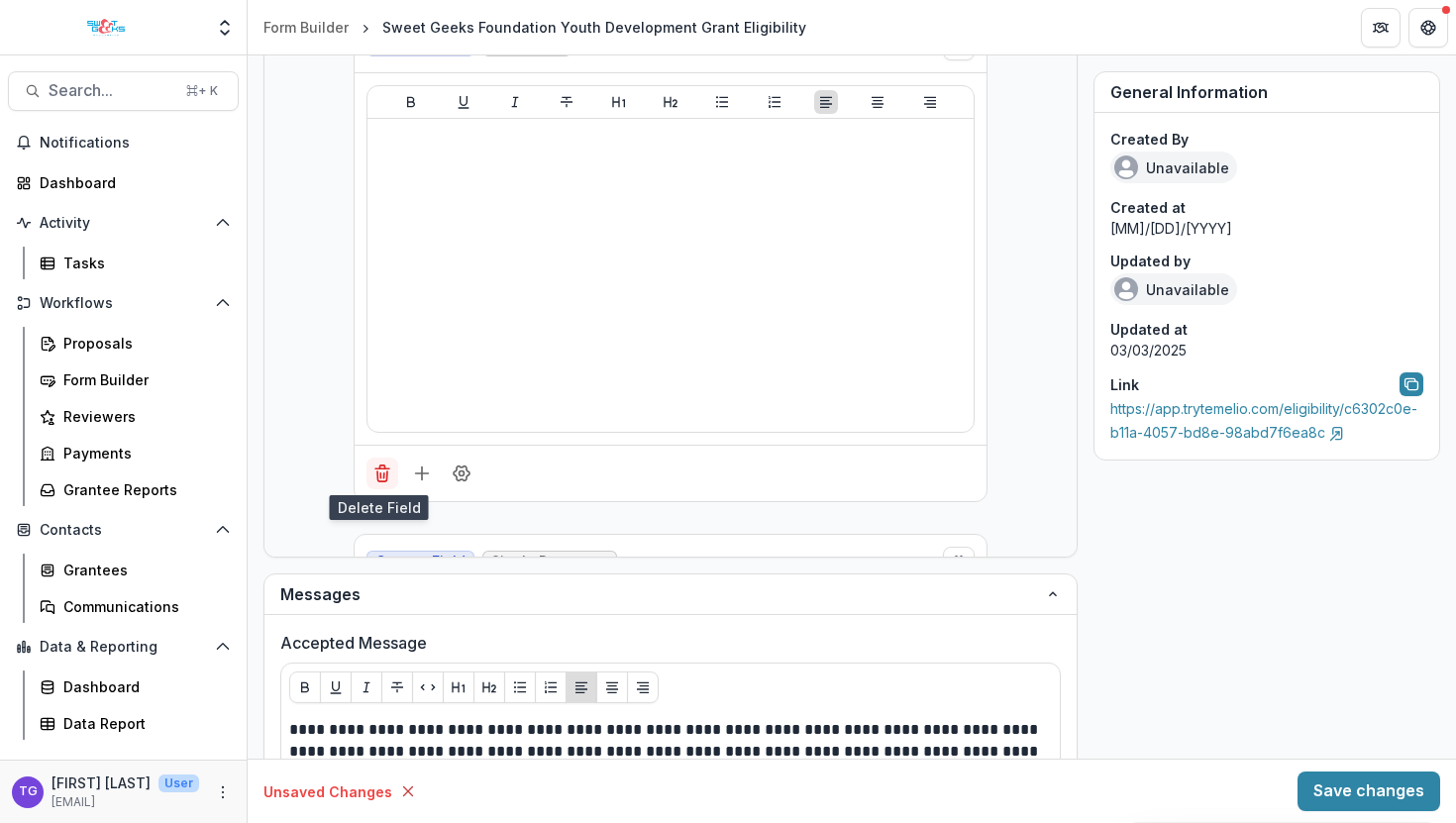 click 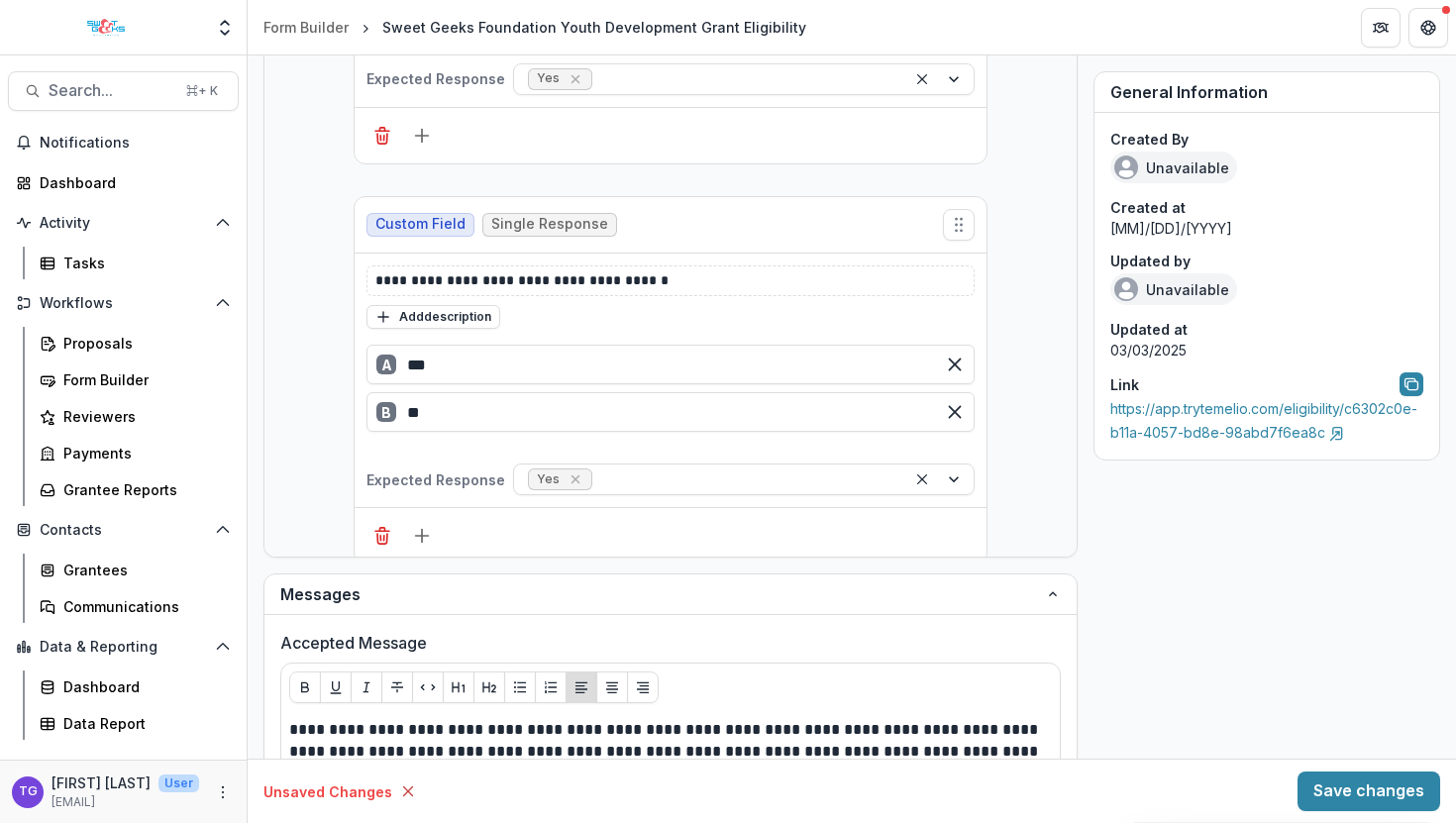 scroll, scrollTop: 0, scrollLeft: 0, axis: both 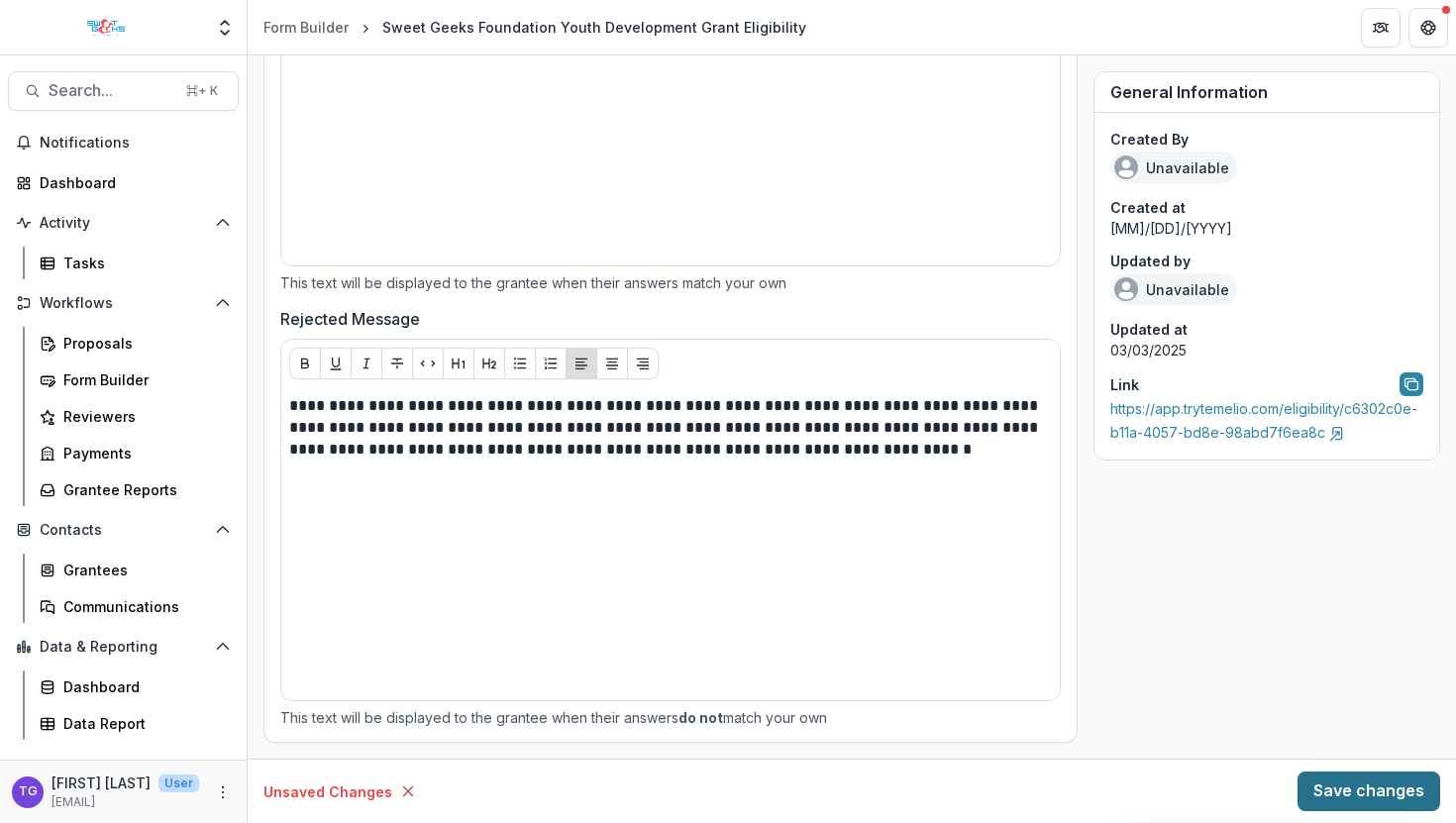 click on "Save changes" at bounding box center (1369, 791) 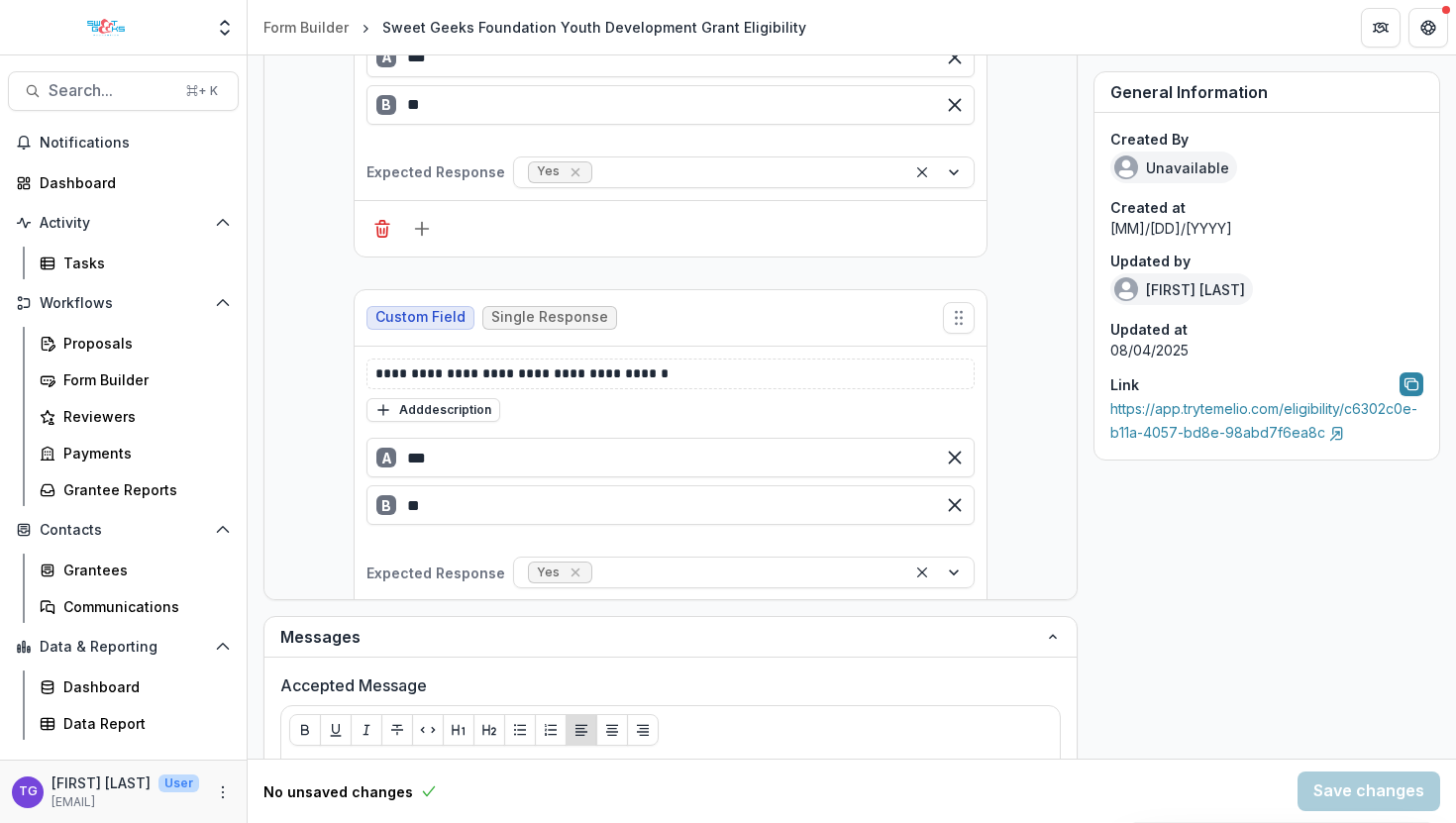 scroll, scrollTop: 669, scrollLeft: 0, axis: vertical 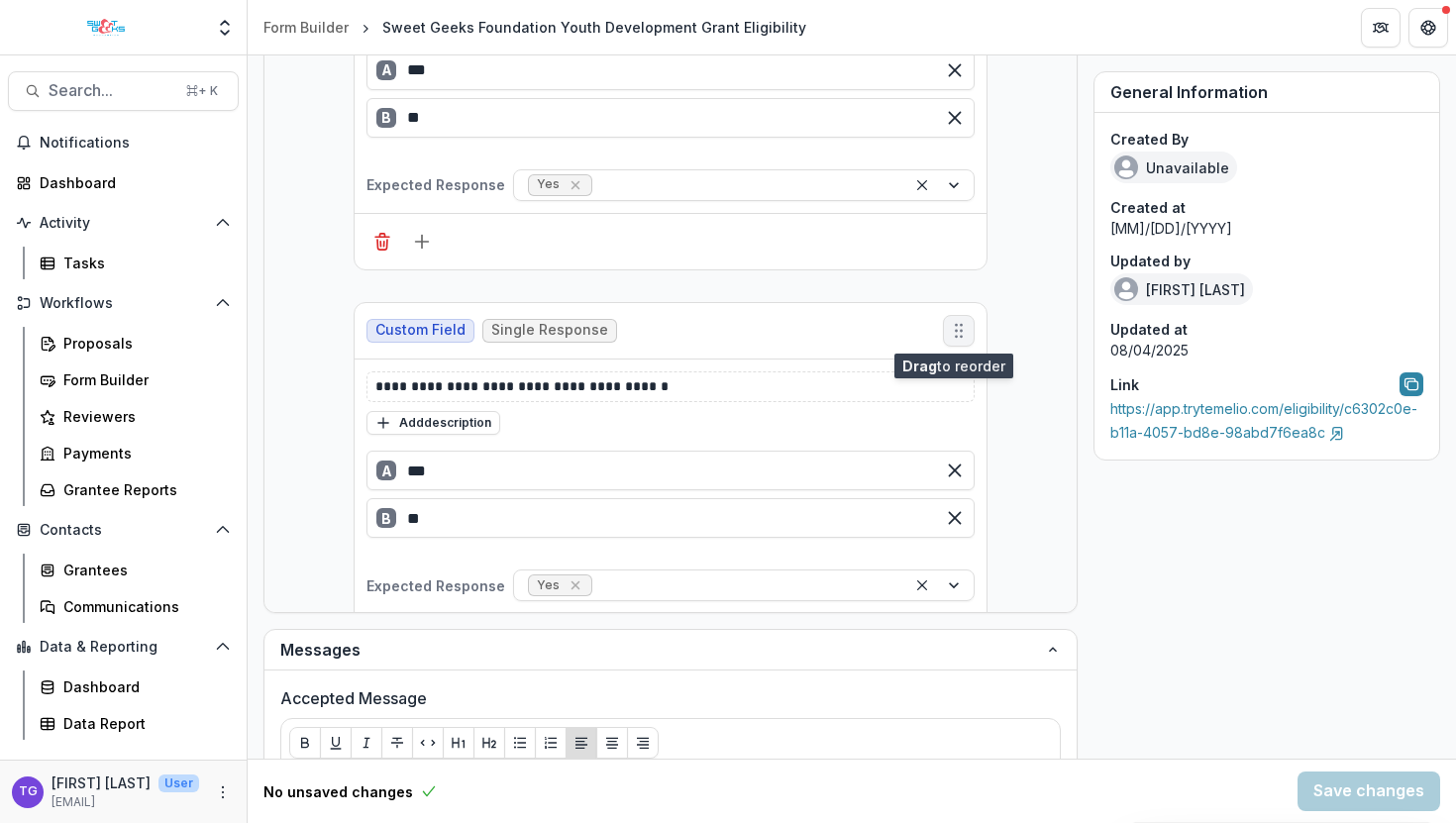 click 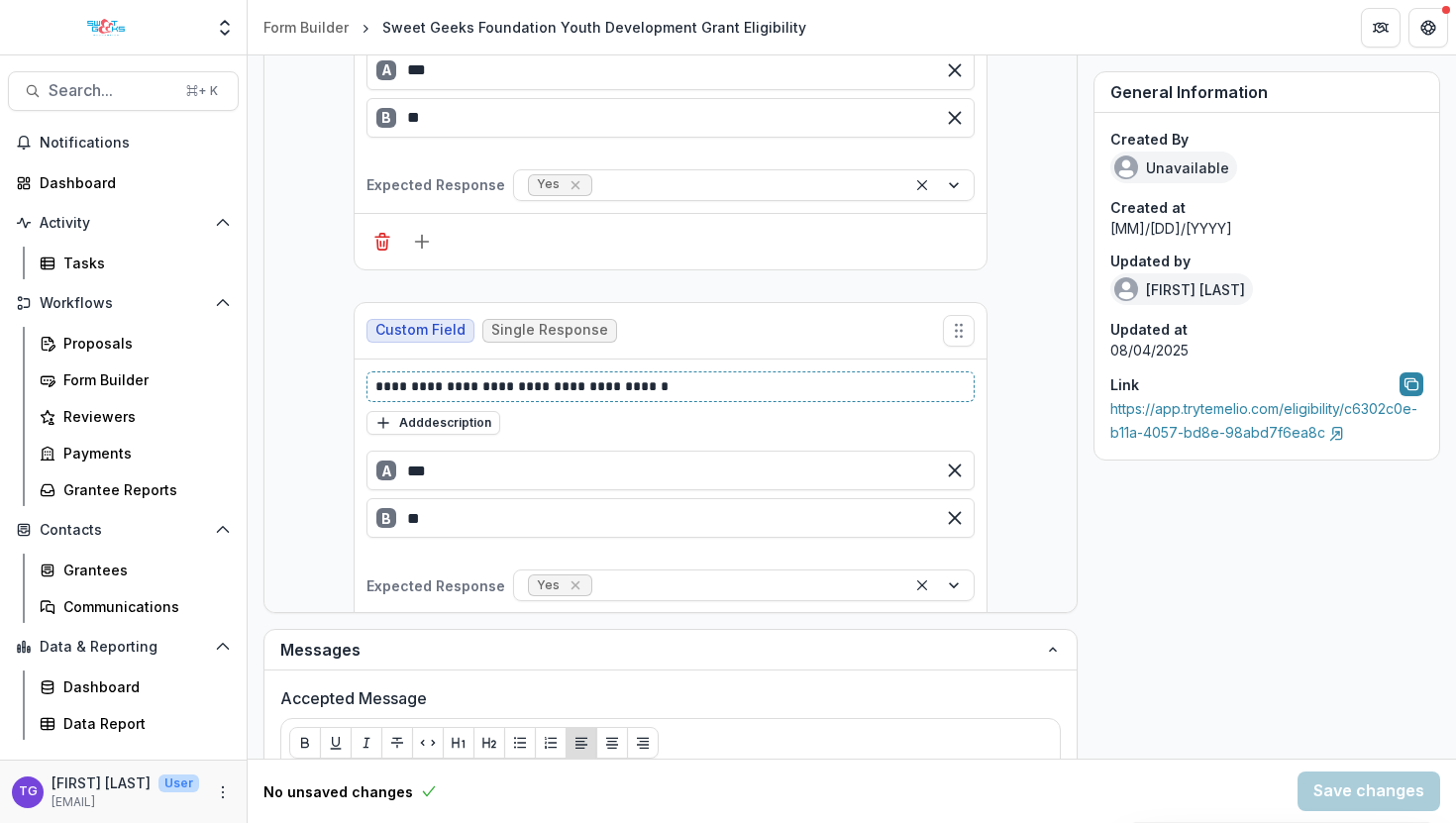 click on "**********" at bounding box center [671, 386] 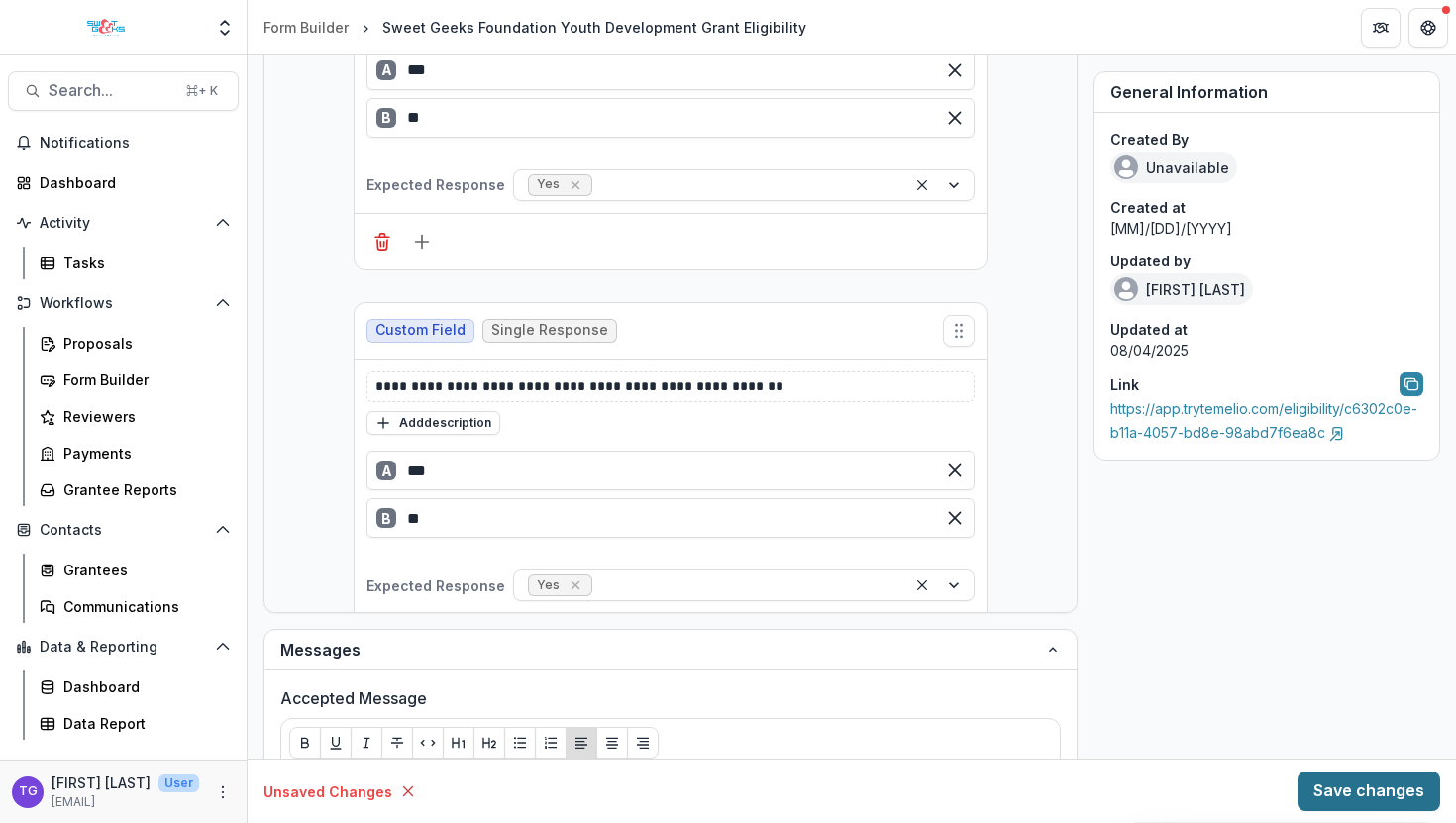 click on "Save changes" at bounding box center [1369, 791] 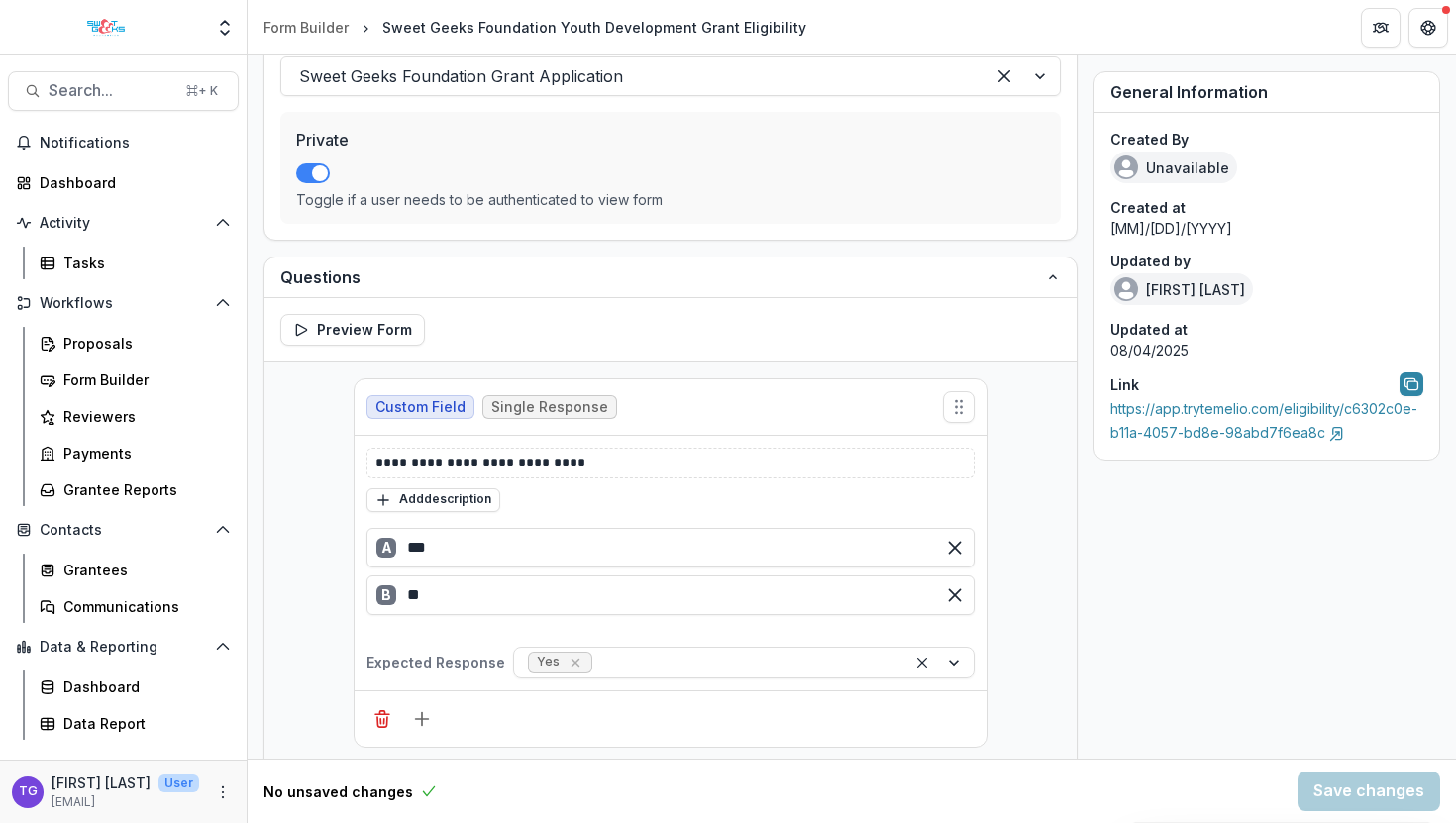 scroll, scrollTop: 543, scrollLeft: 0, axis: vertical 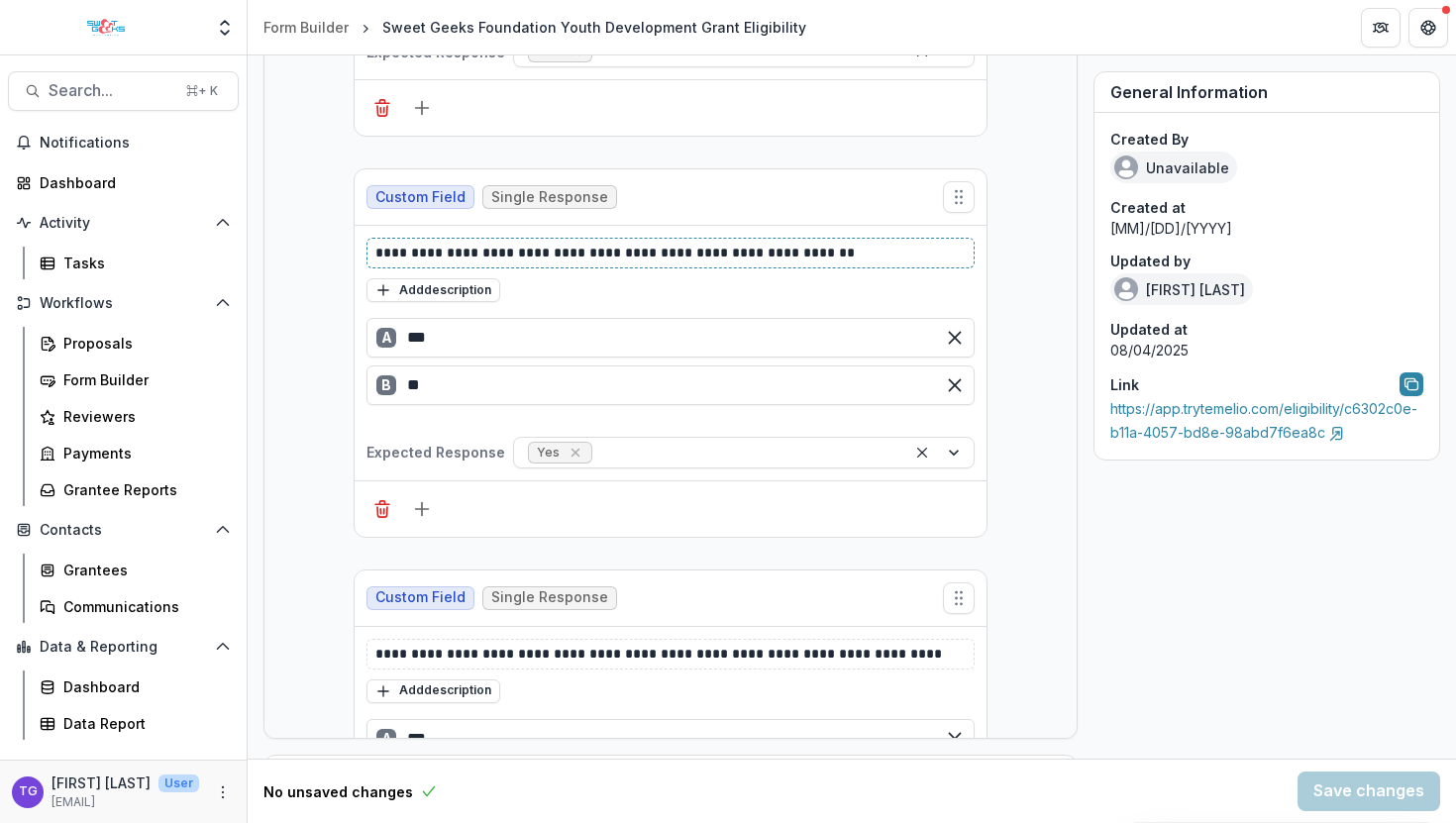 click on "**********" at bounding box center [671, 253] 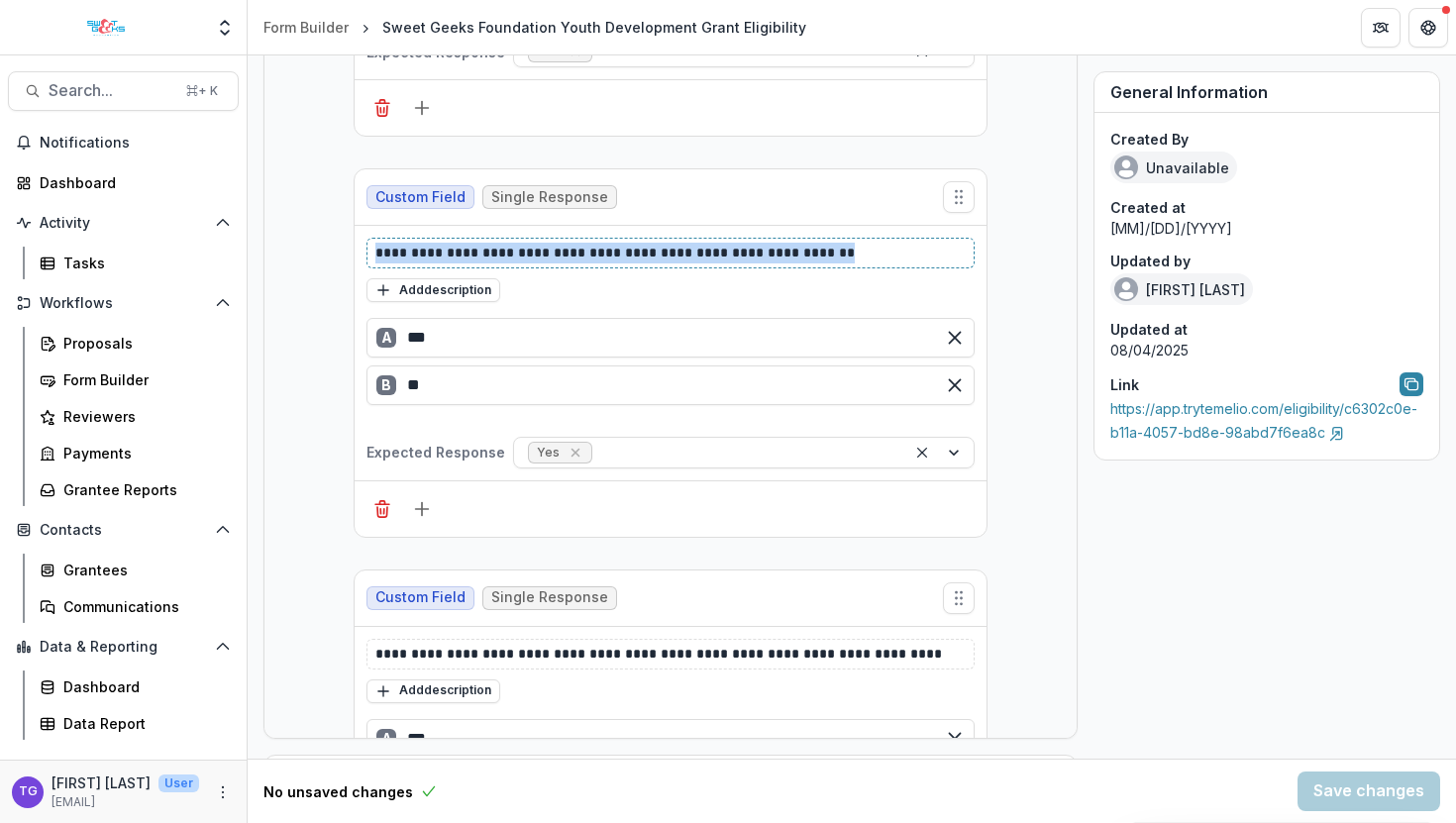 drag, startPoint x: 859, startPoint y: 252, endPoint x: 364, endPoint y: 251, distance: 495.001 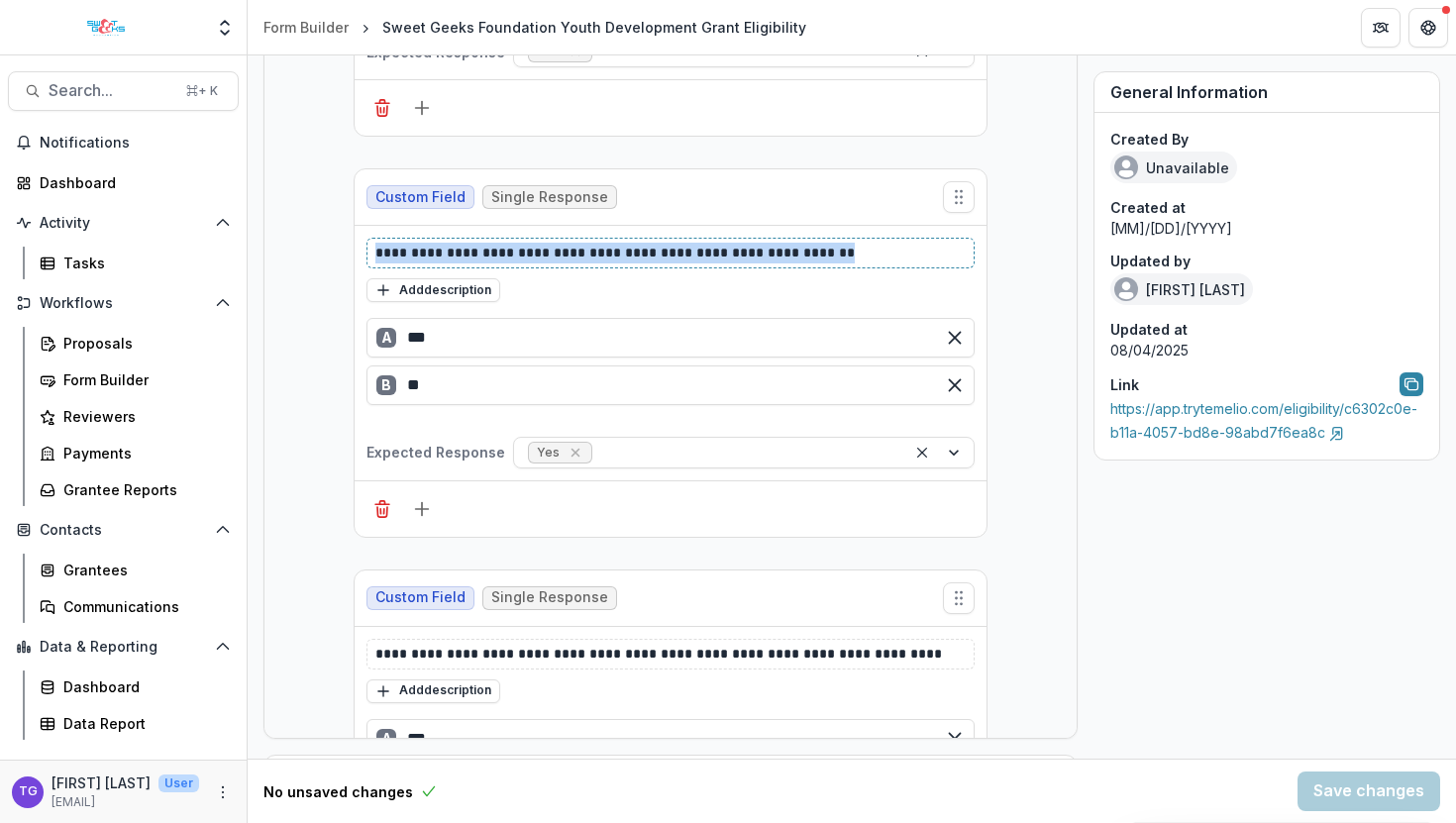 click on "**********" at bounding box center [671, 253] 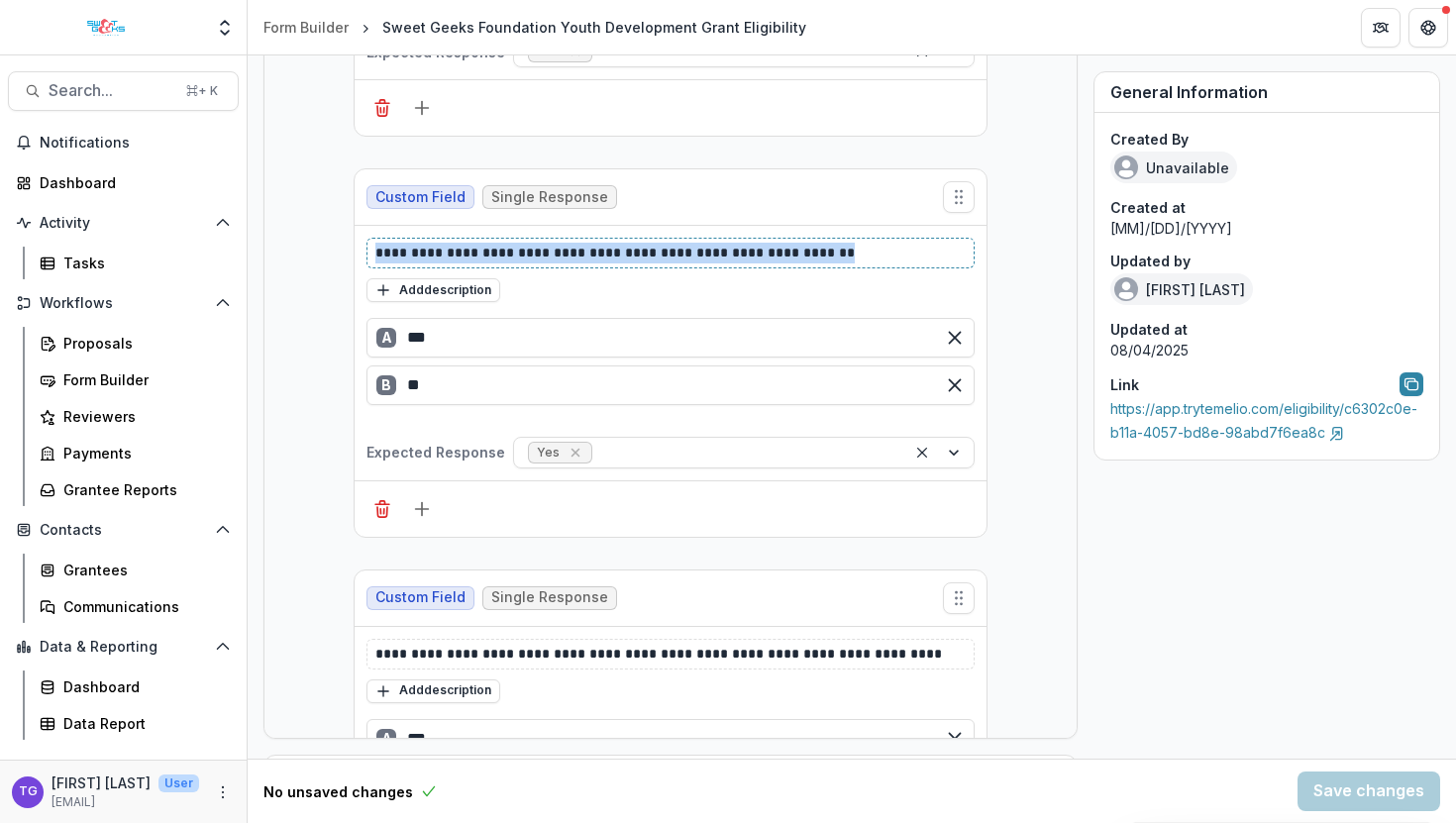 copy on "**********" 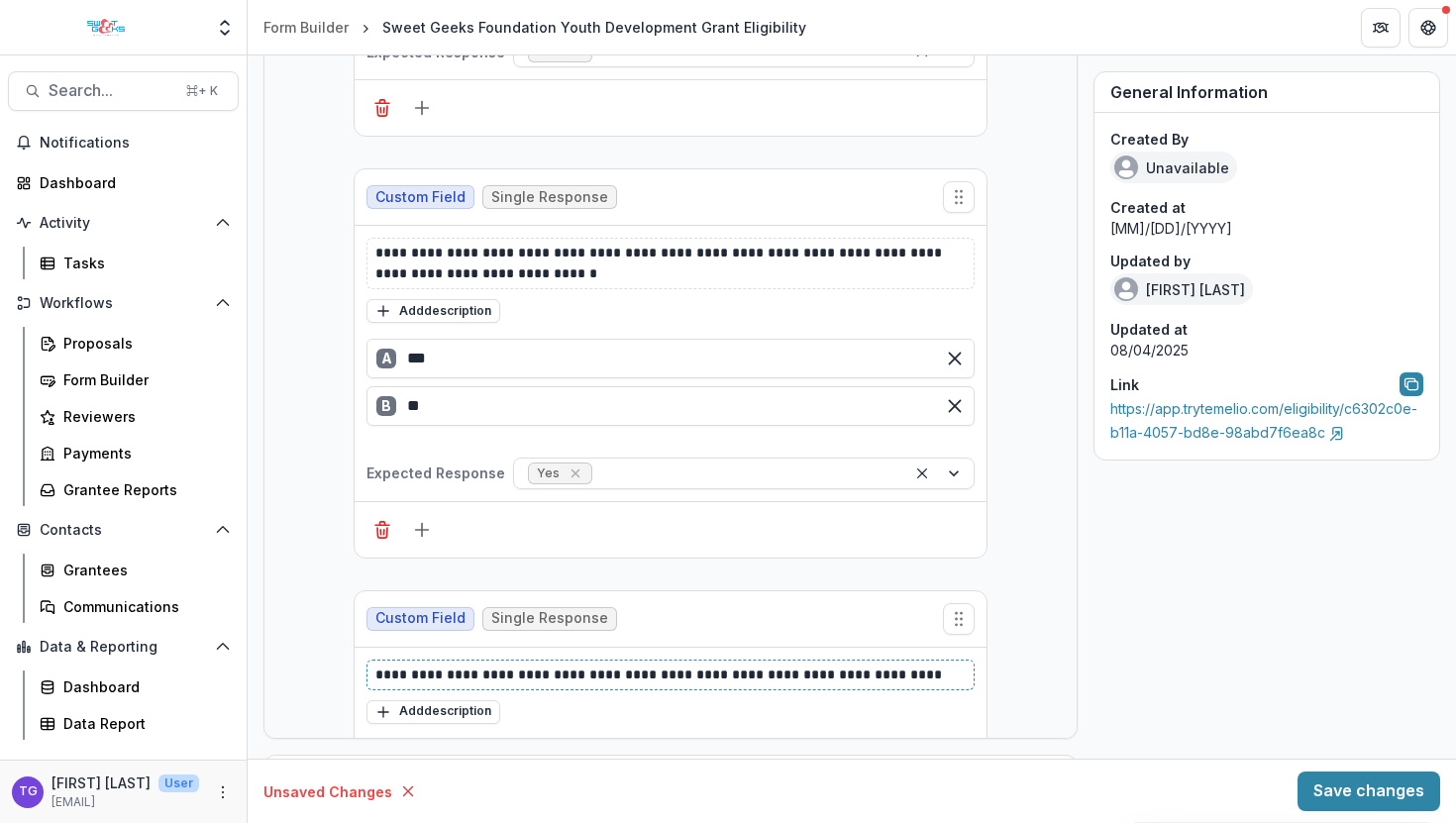 click on "**********" at bounding box center [671, 674] 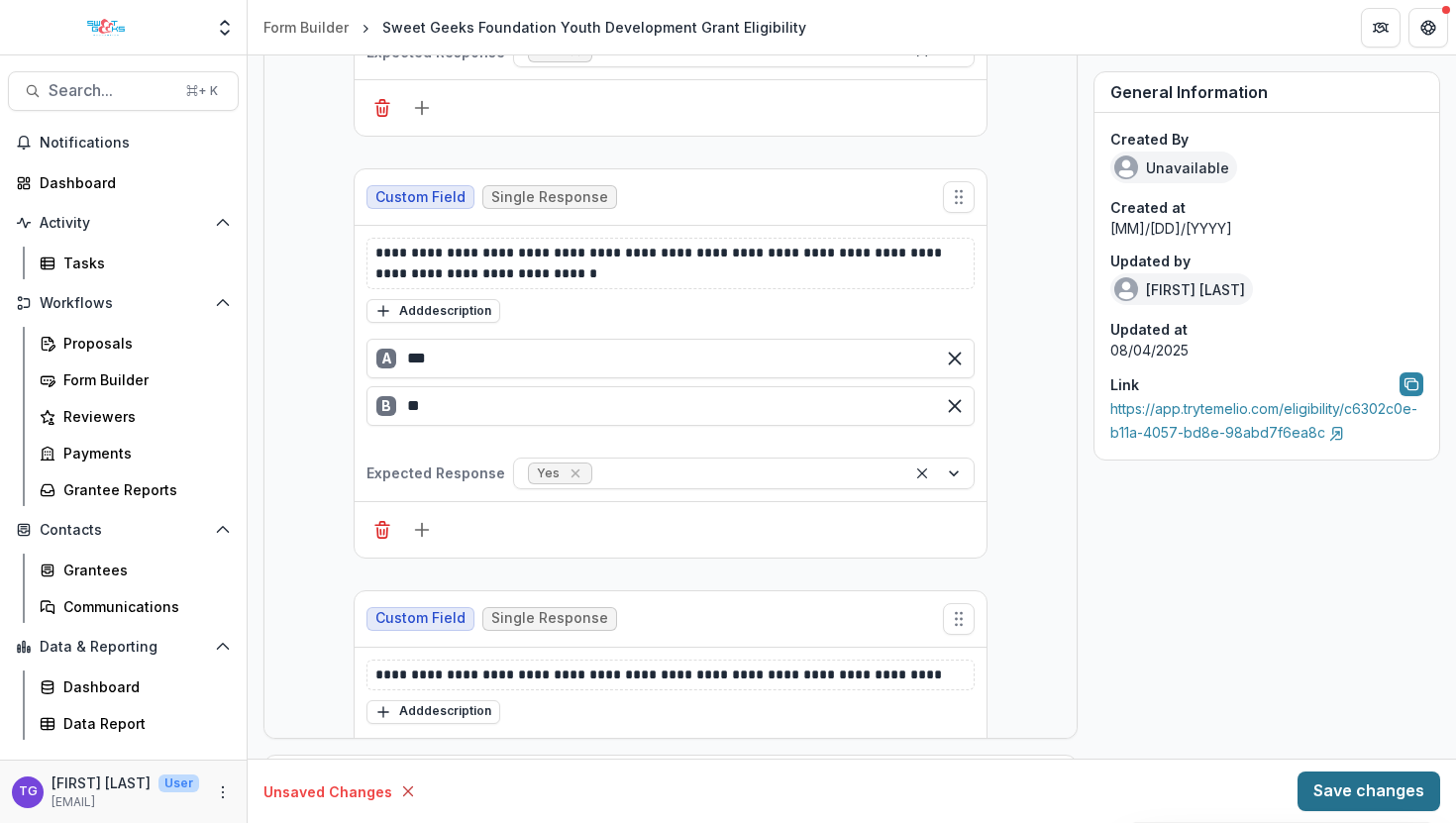 click on "Save changes" at bounding box center [1369, 791] 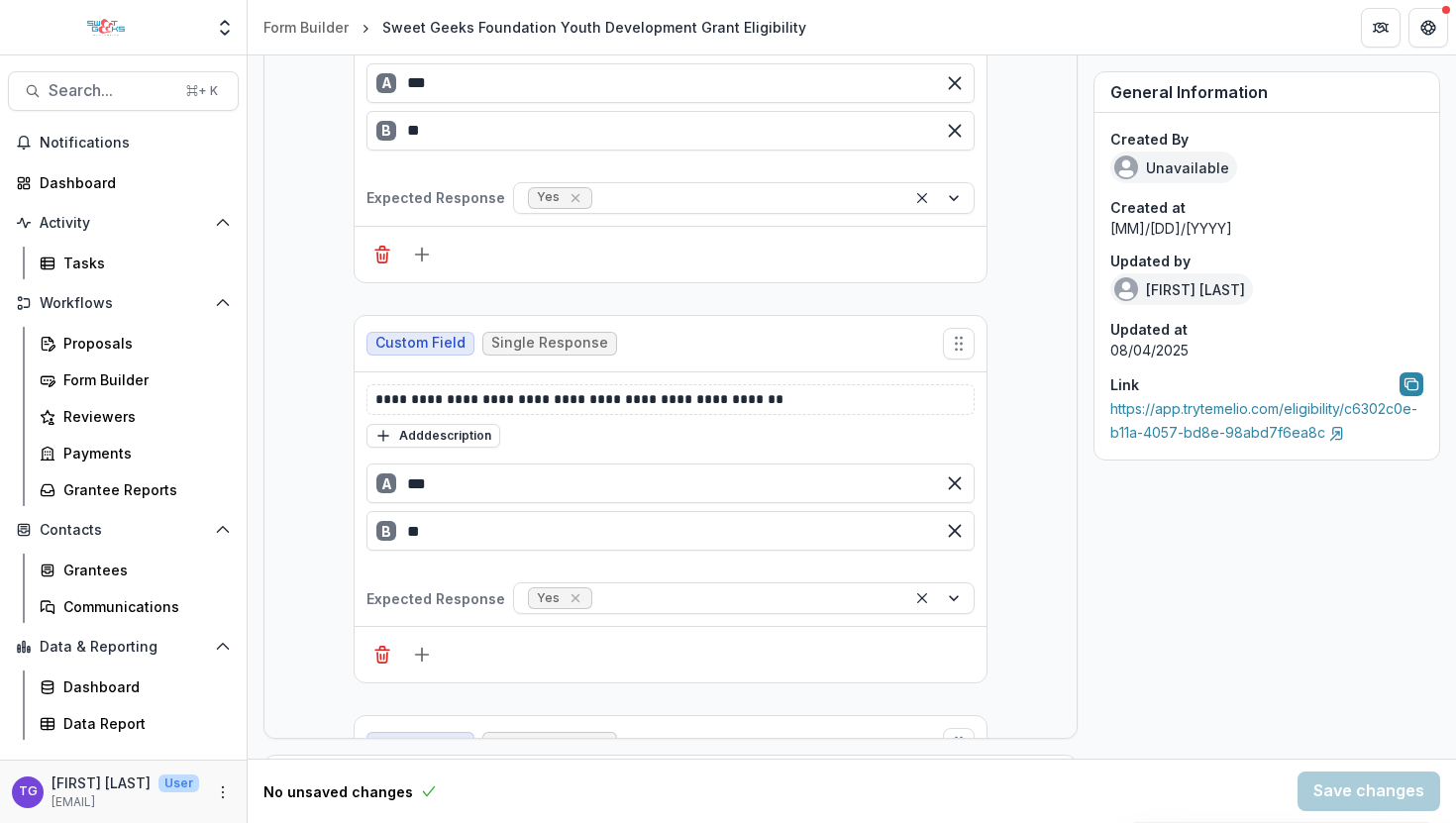 scroll, scrollTop: 0, scrollLeft: 0, axis: both 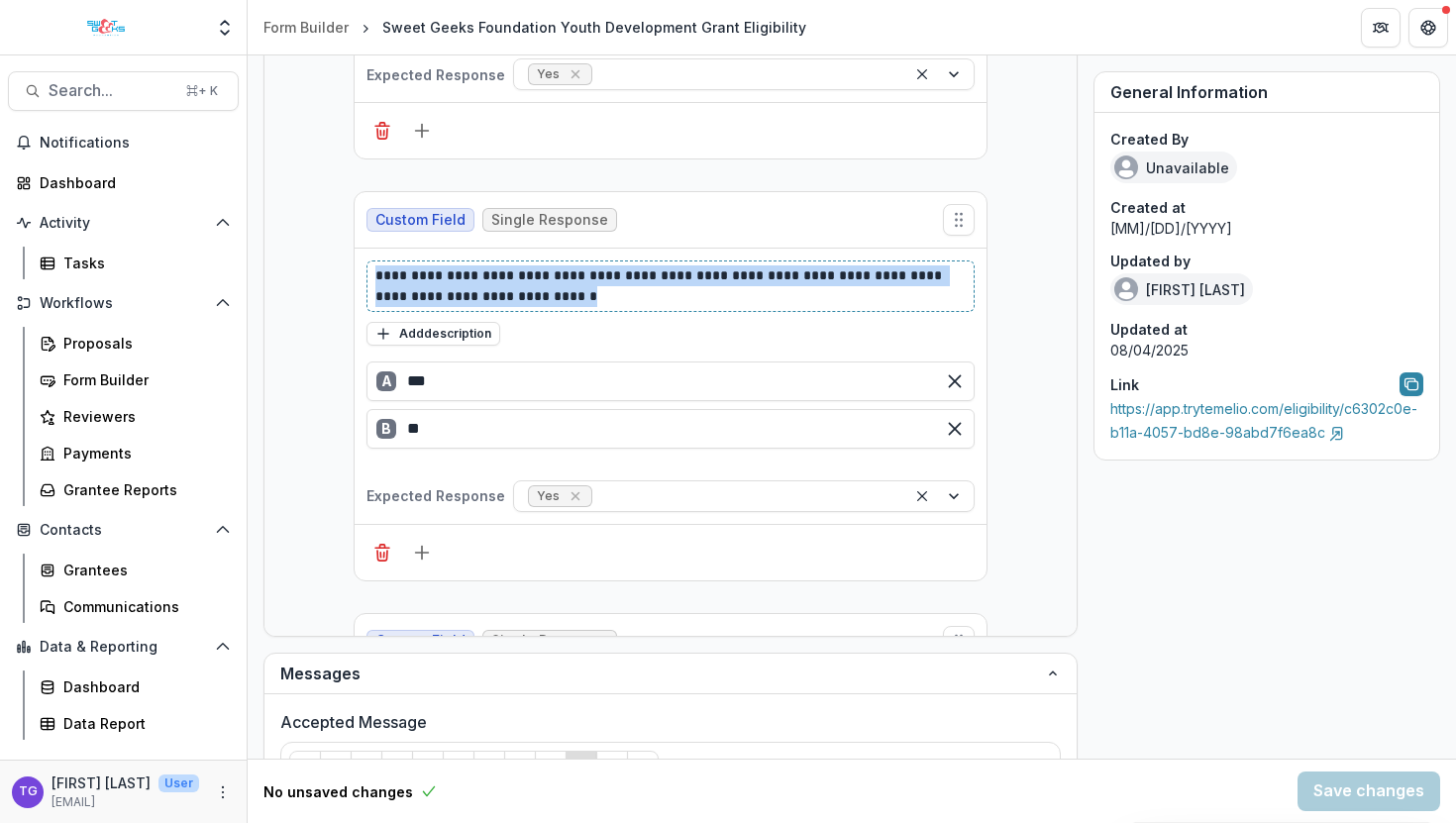 drag, startPoint x: 588, startPoint y: 297, endPoint x: 366, endPoint y: 275, distance: 223.08743 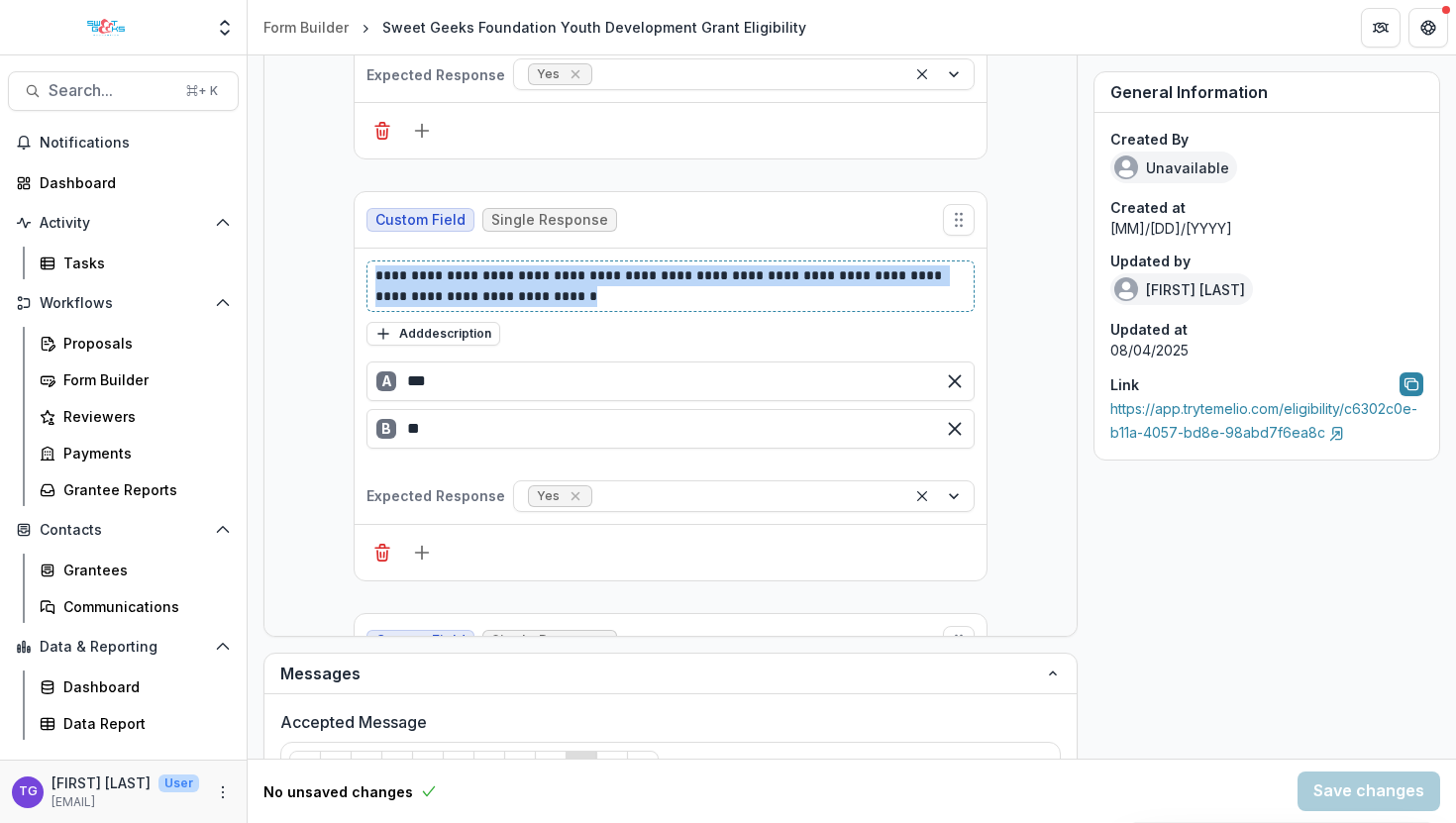 click on "**********" at bounding box center (671, 286) 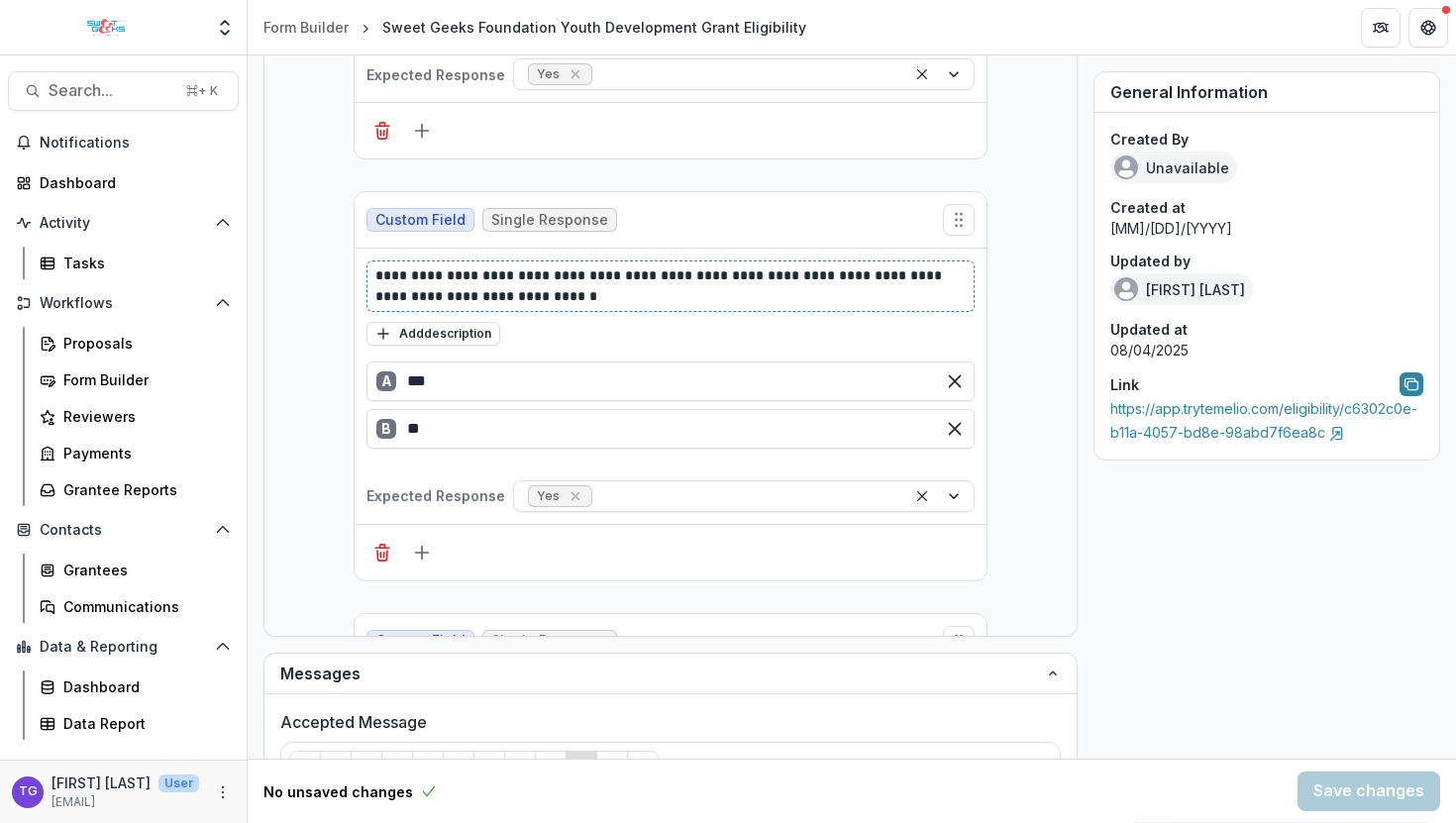 type 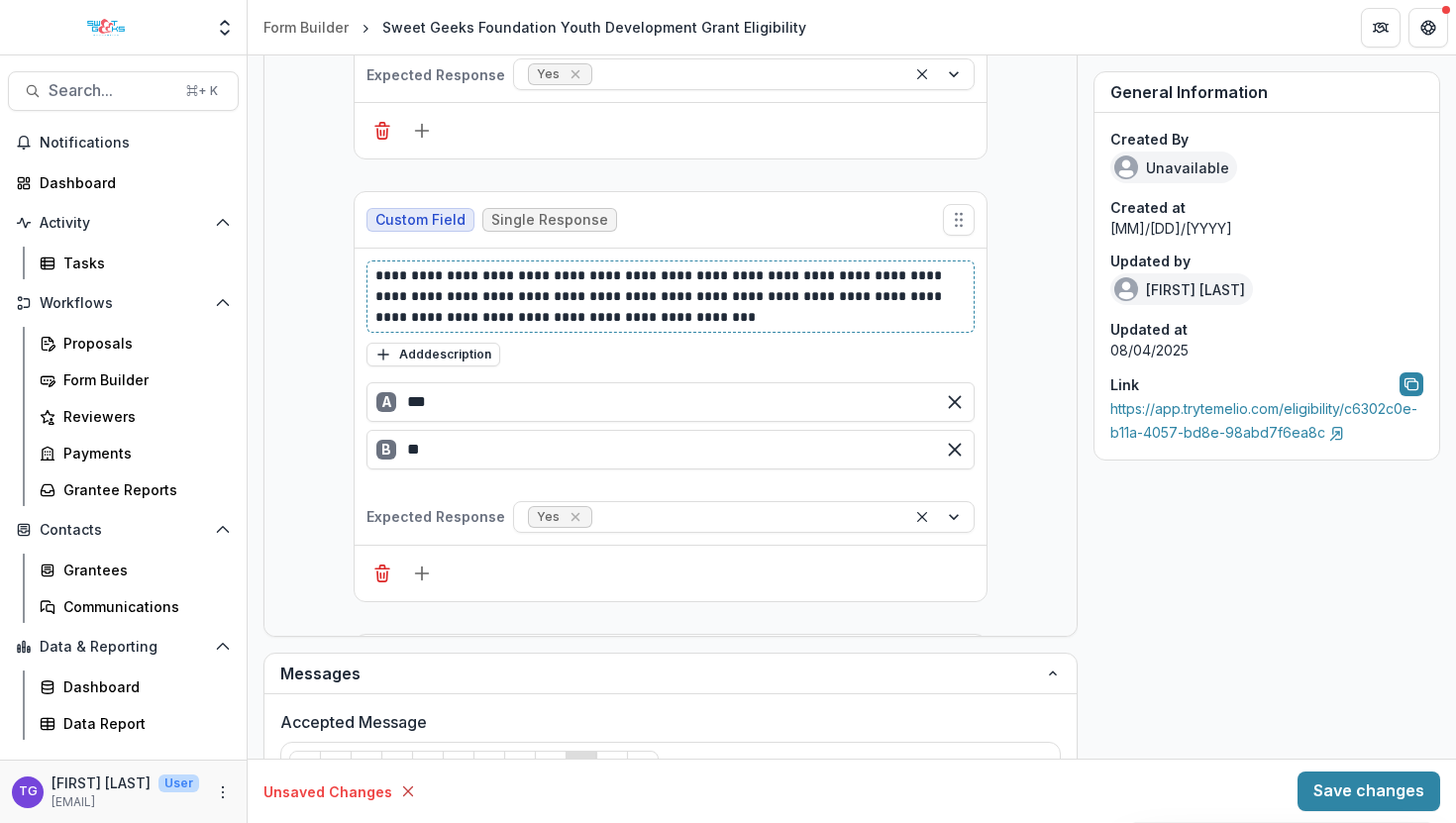 click on "**********" at bounding box center [671, 296] 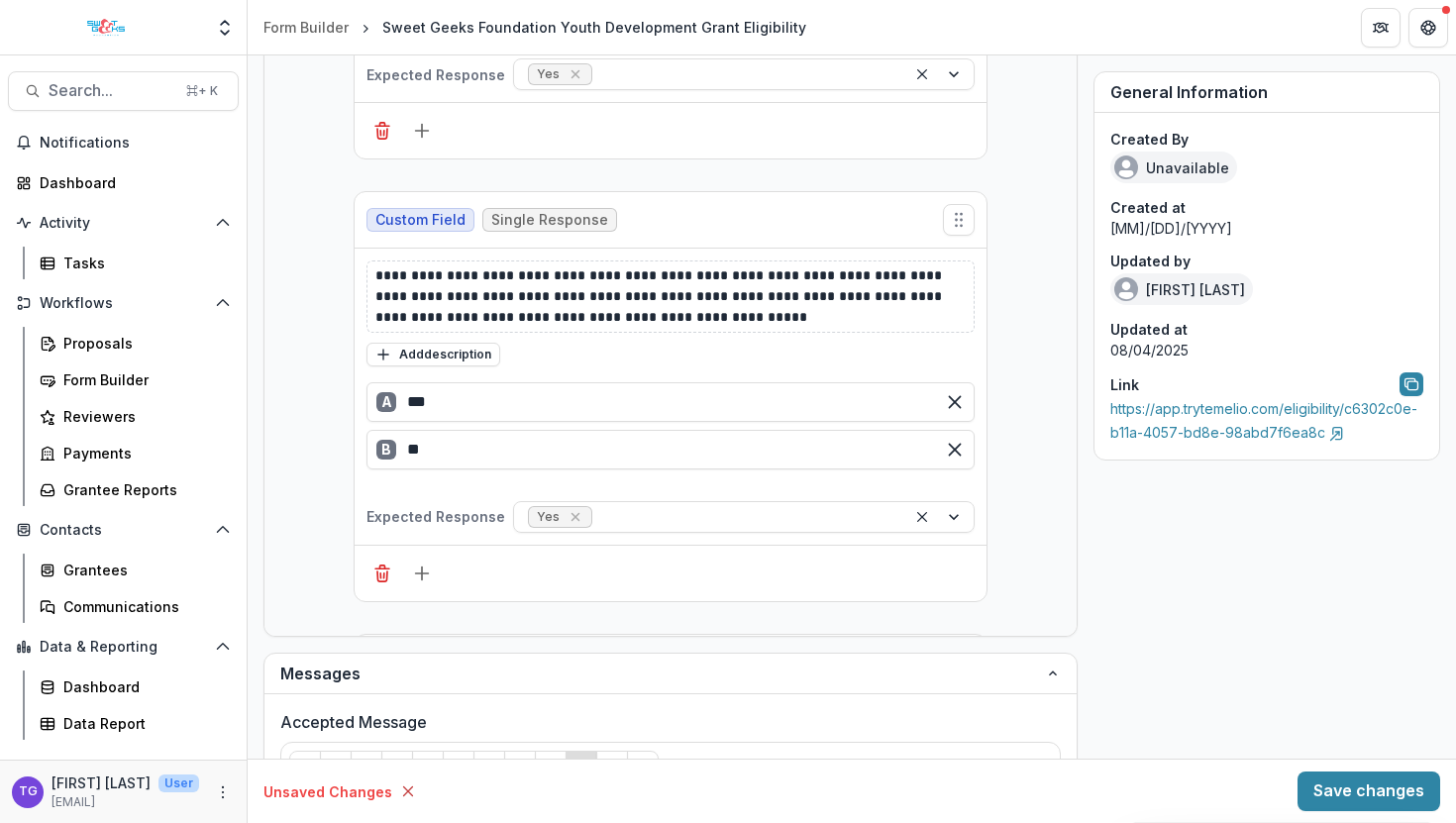 click on "**********" at bounding box center (671, 296) 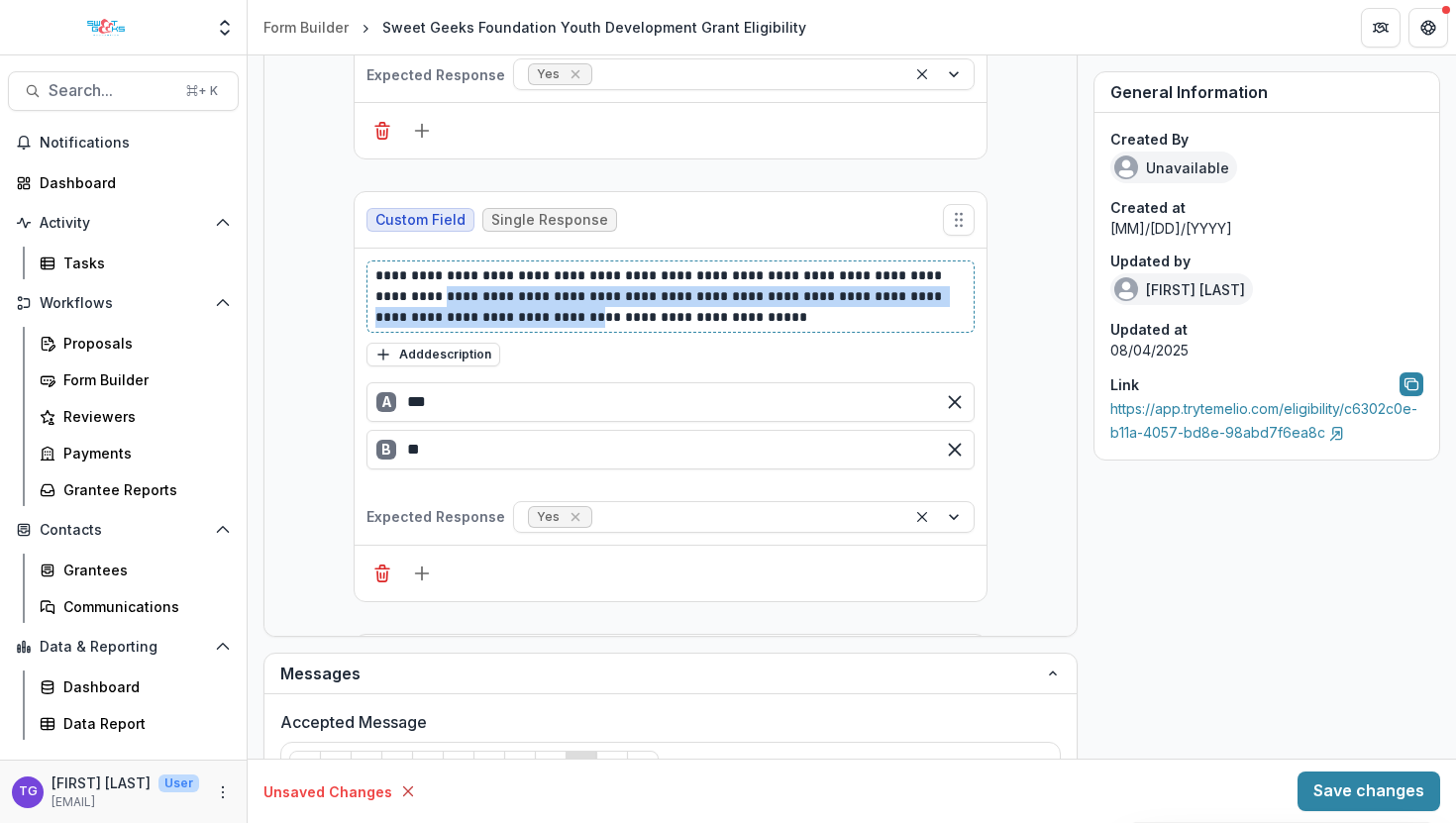 drag, startPoint x: 574, startPoint y: 316, endPoint x: 444, endPoint y: 305, distance: 130.46455 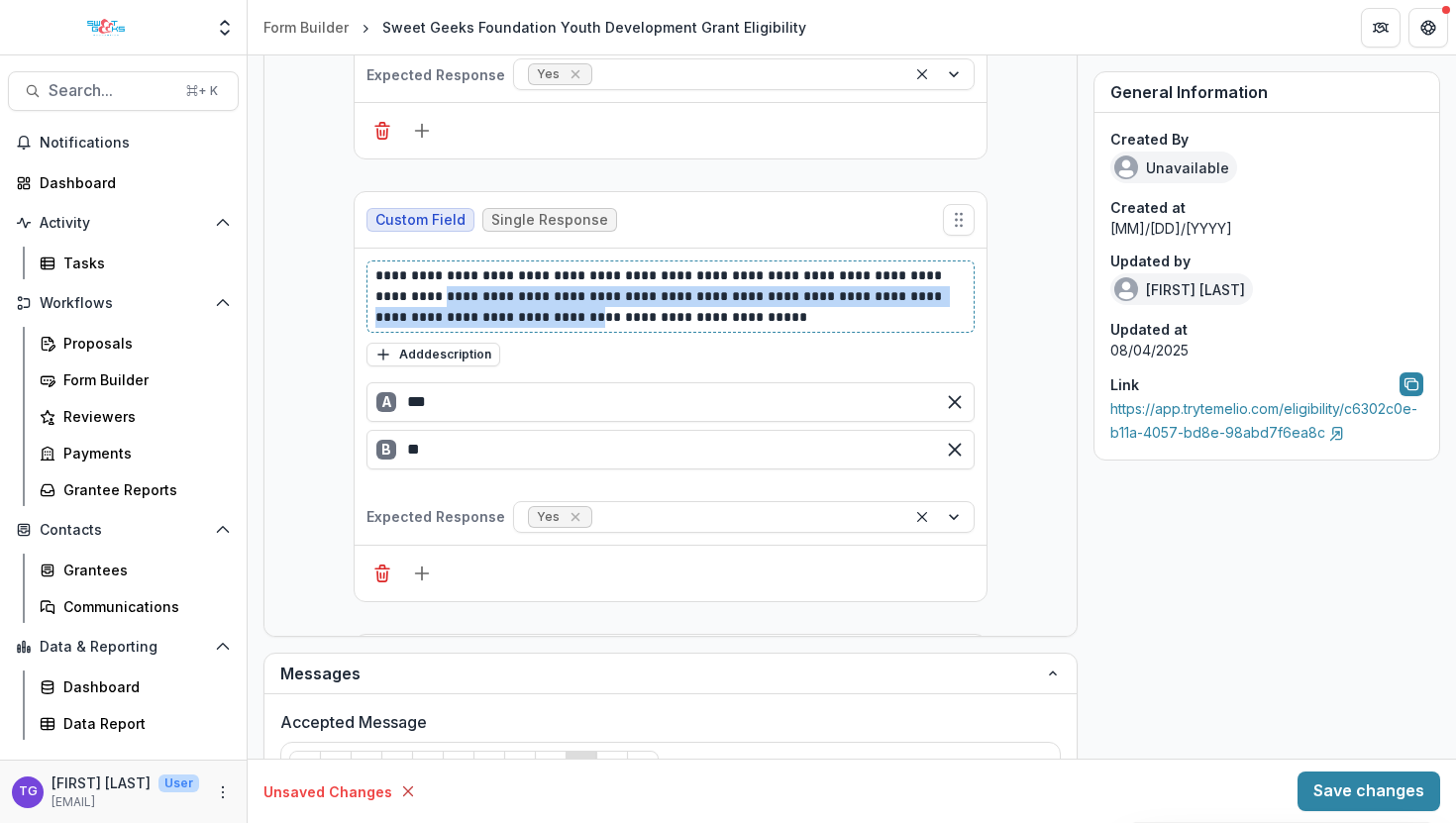 click on "**********" at bounding box center [671, 296] 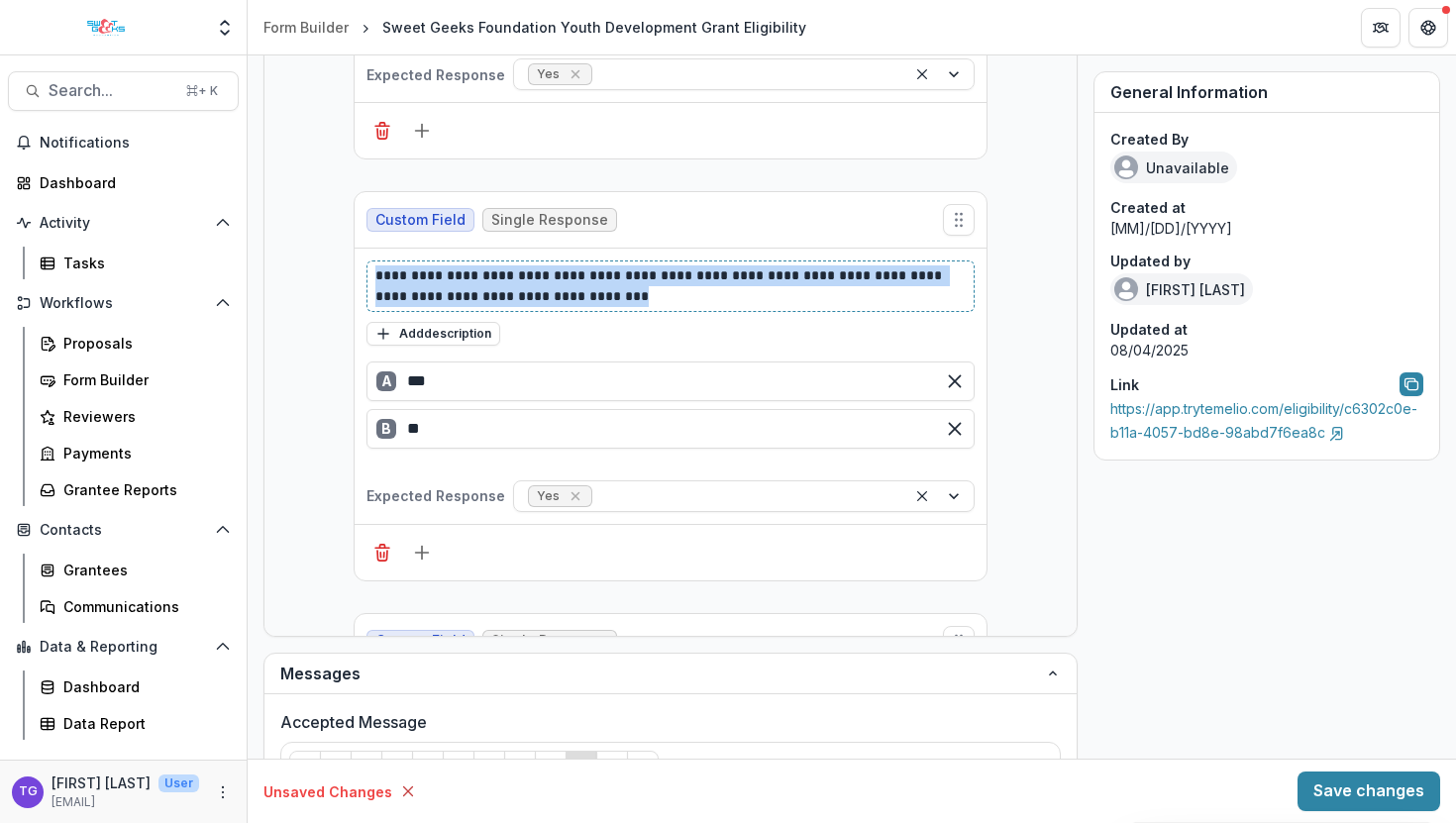 drag, startPoint x: 666, startPoint y: 295, endPoint x: 371, endPoint y: 270, distance: 296.05743 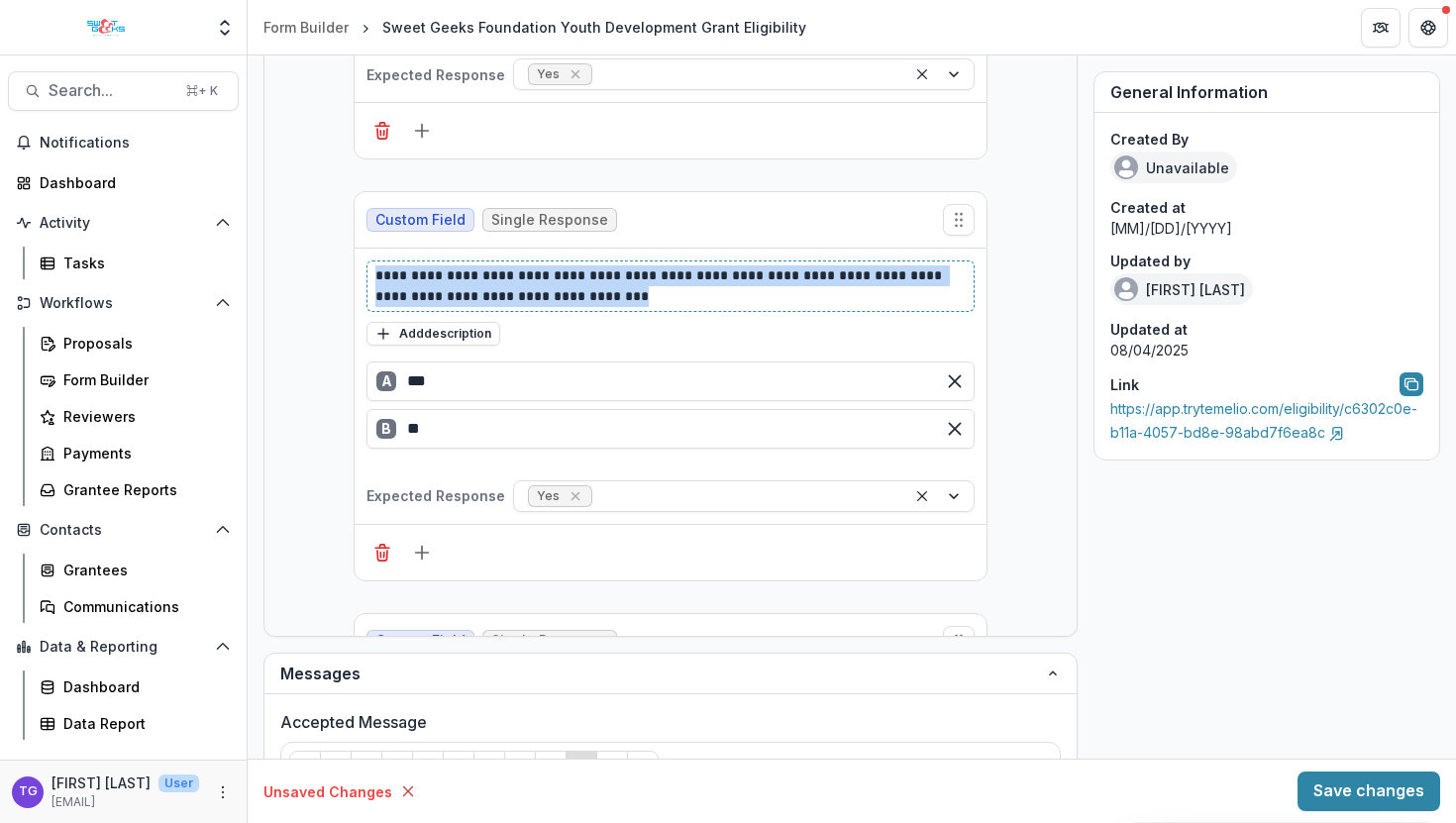 click on "**********" at bounding box center (671, 286) 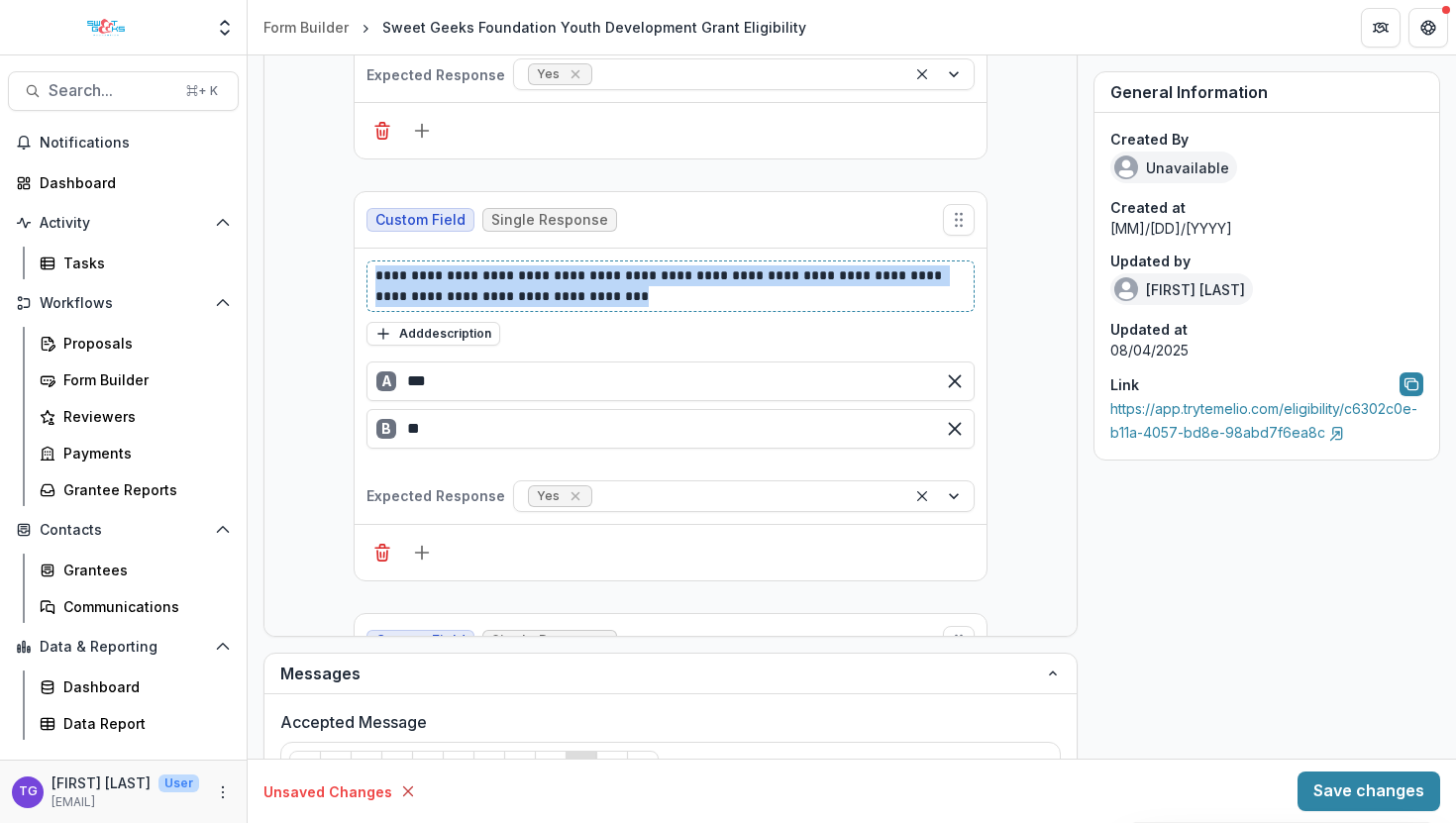 copy on "**********" 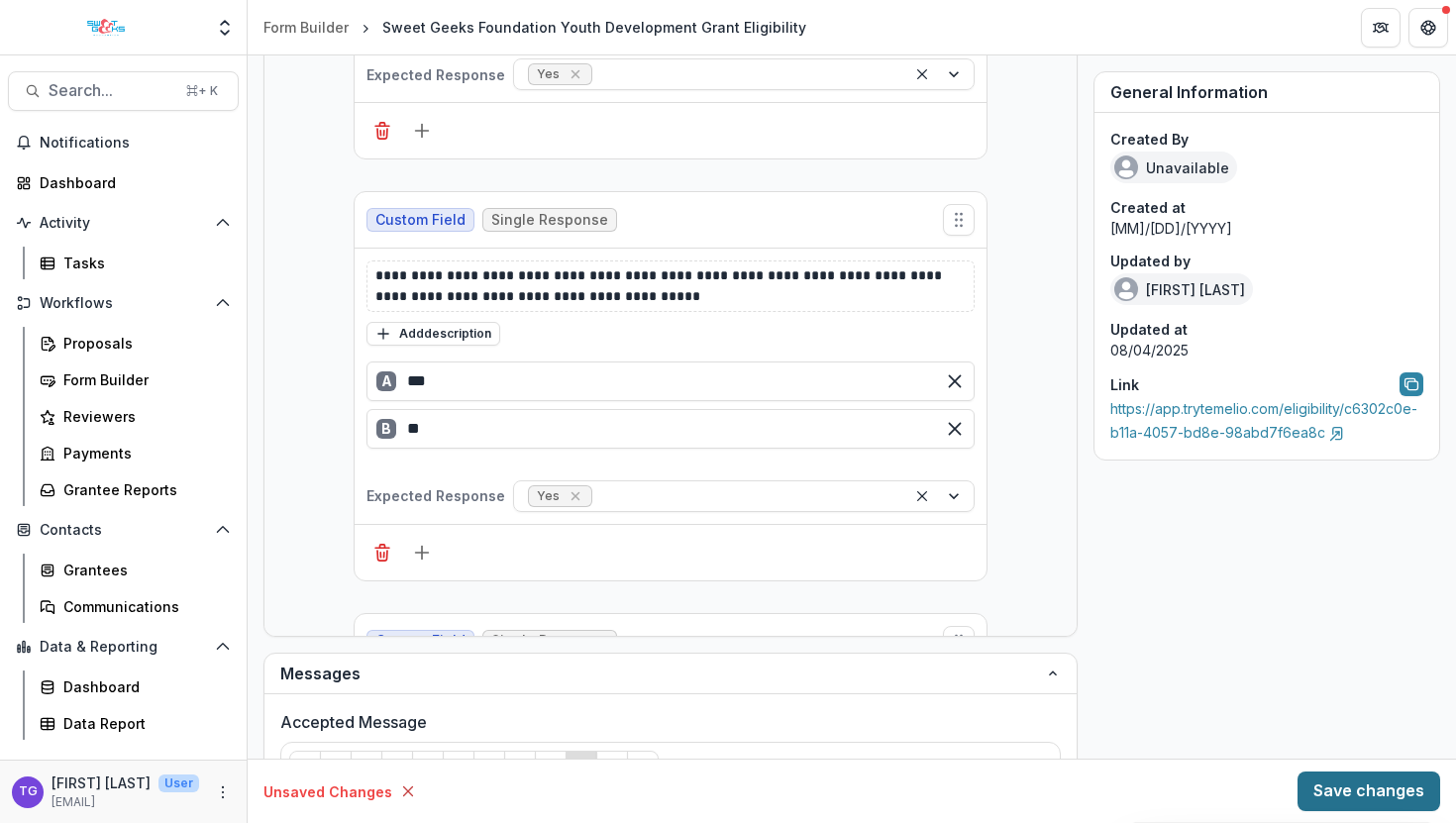 click on "Save changes" at bounding box center (1369, 791) 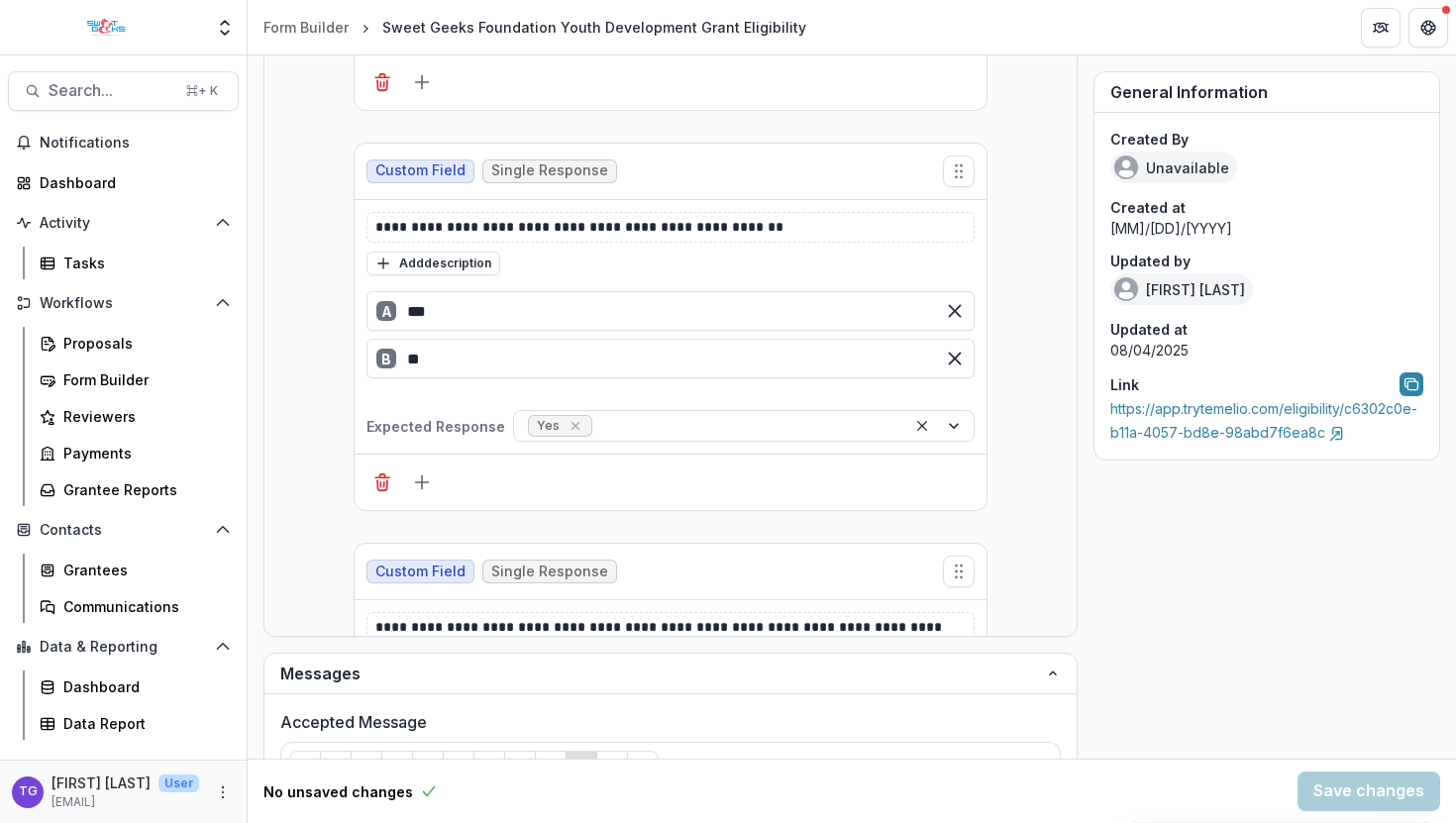 scroll, scrollTop: 0, scrollLeft: 0, axis: both 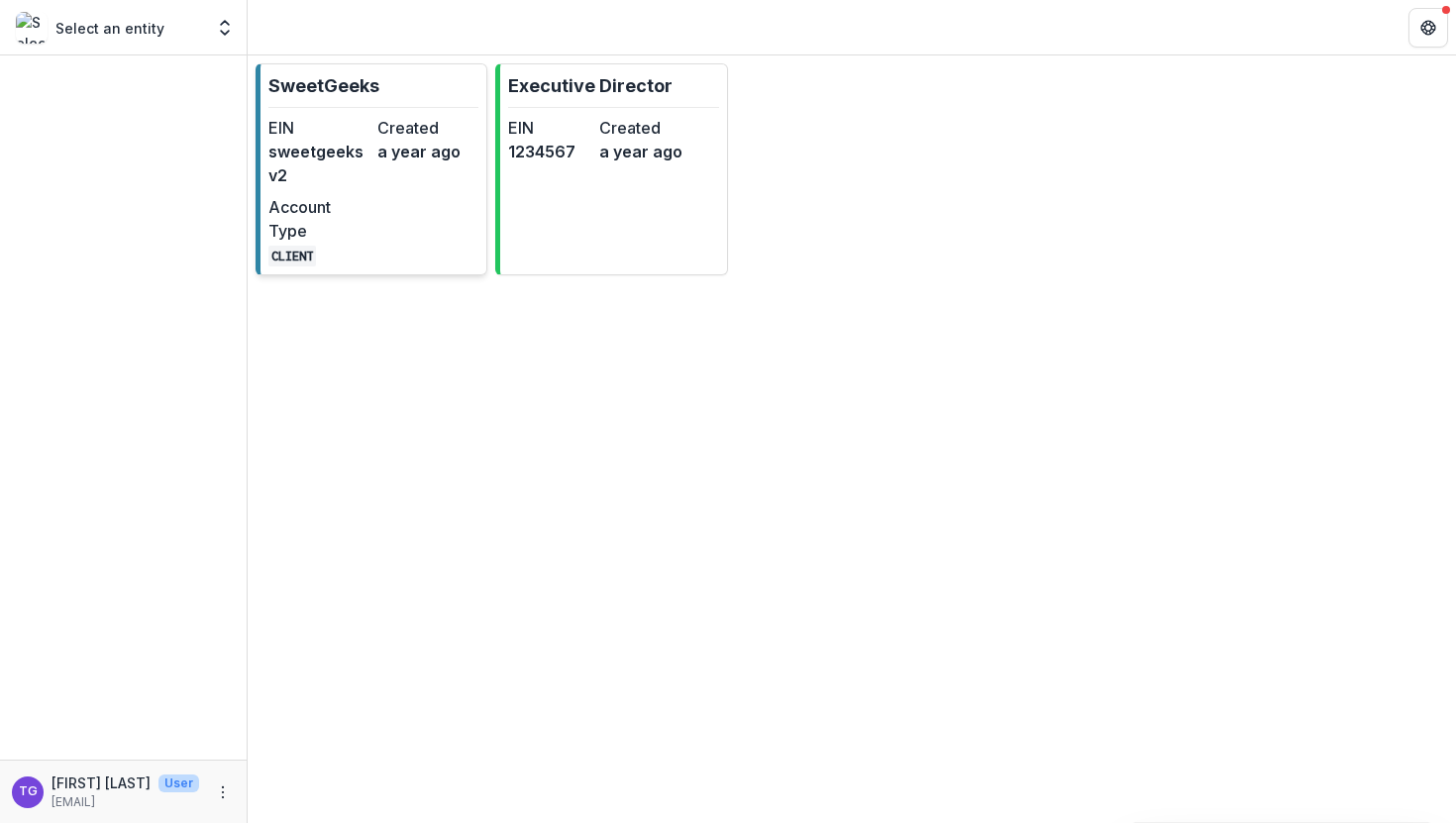 click on "SweetGeeks EIN sweetgeeksv2 Created a year ago Account Type CLIENT" at bounding box center (371, 169) 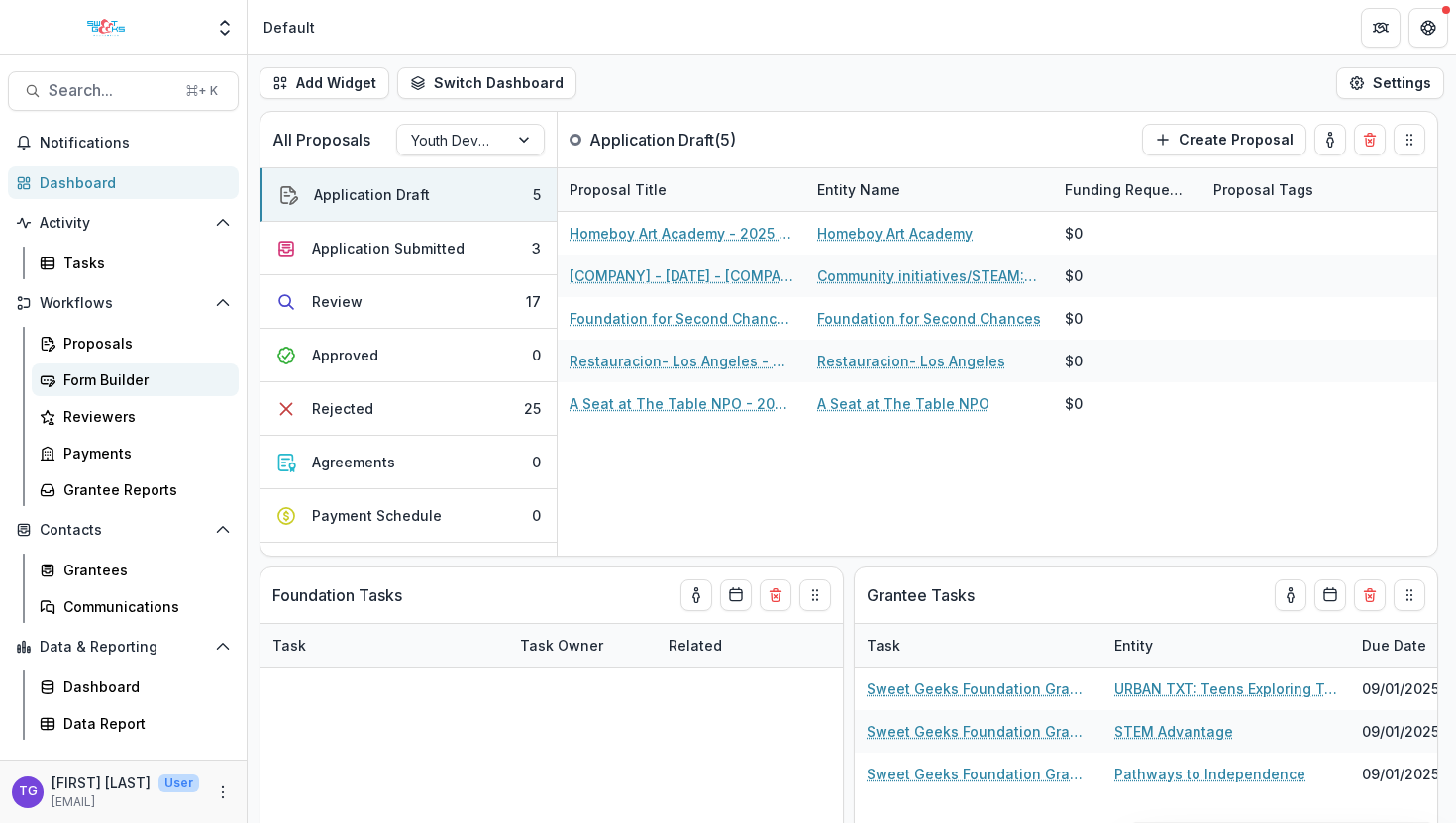 click on "Form Builder" at bounding box center (143, 379) 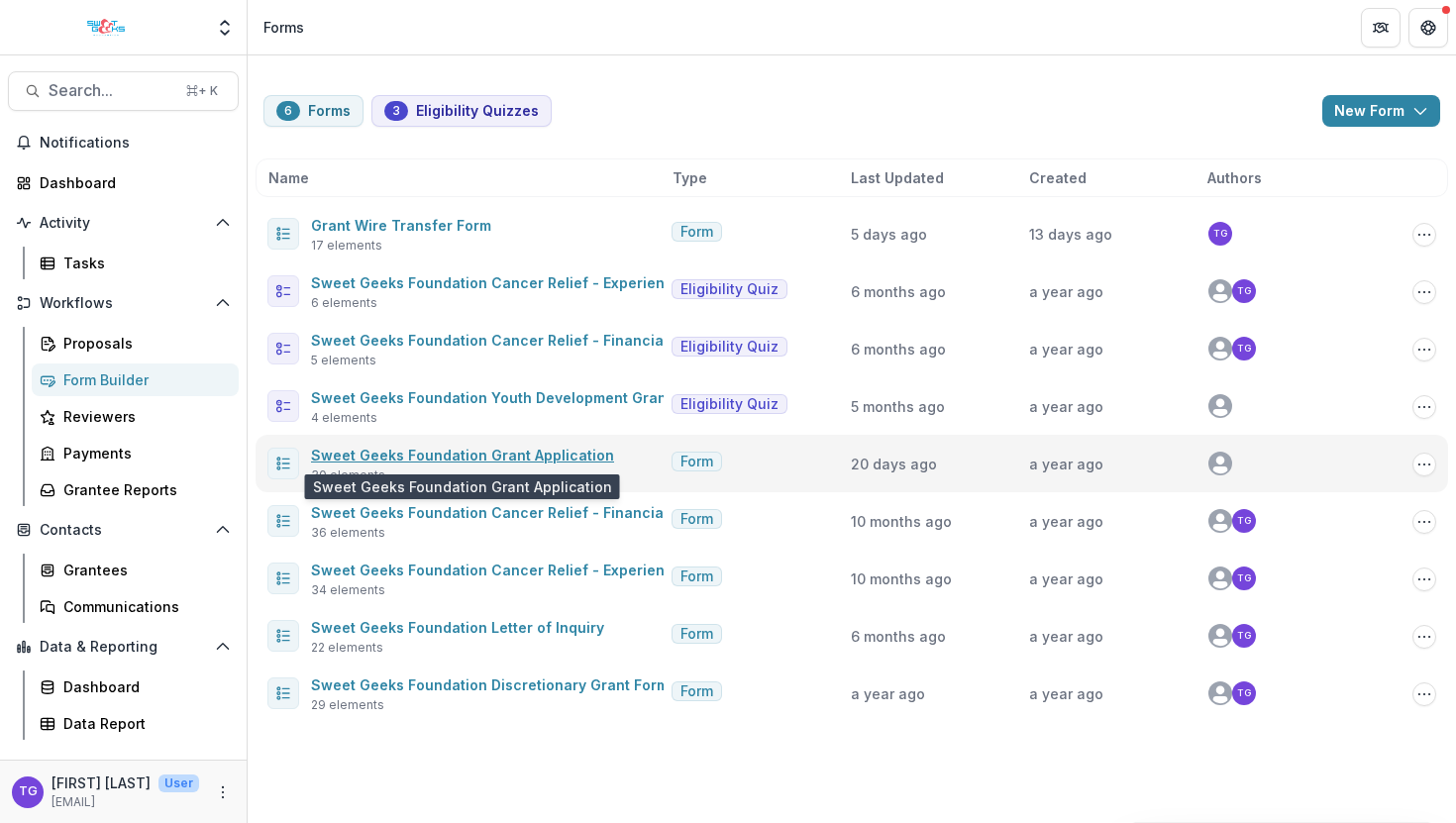 click on "Sweet Geeks Foundation Grant Application" at bounding box center (463, 455) 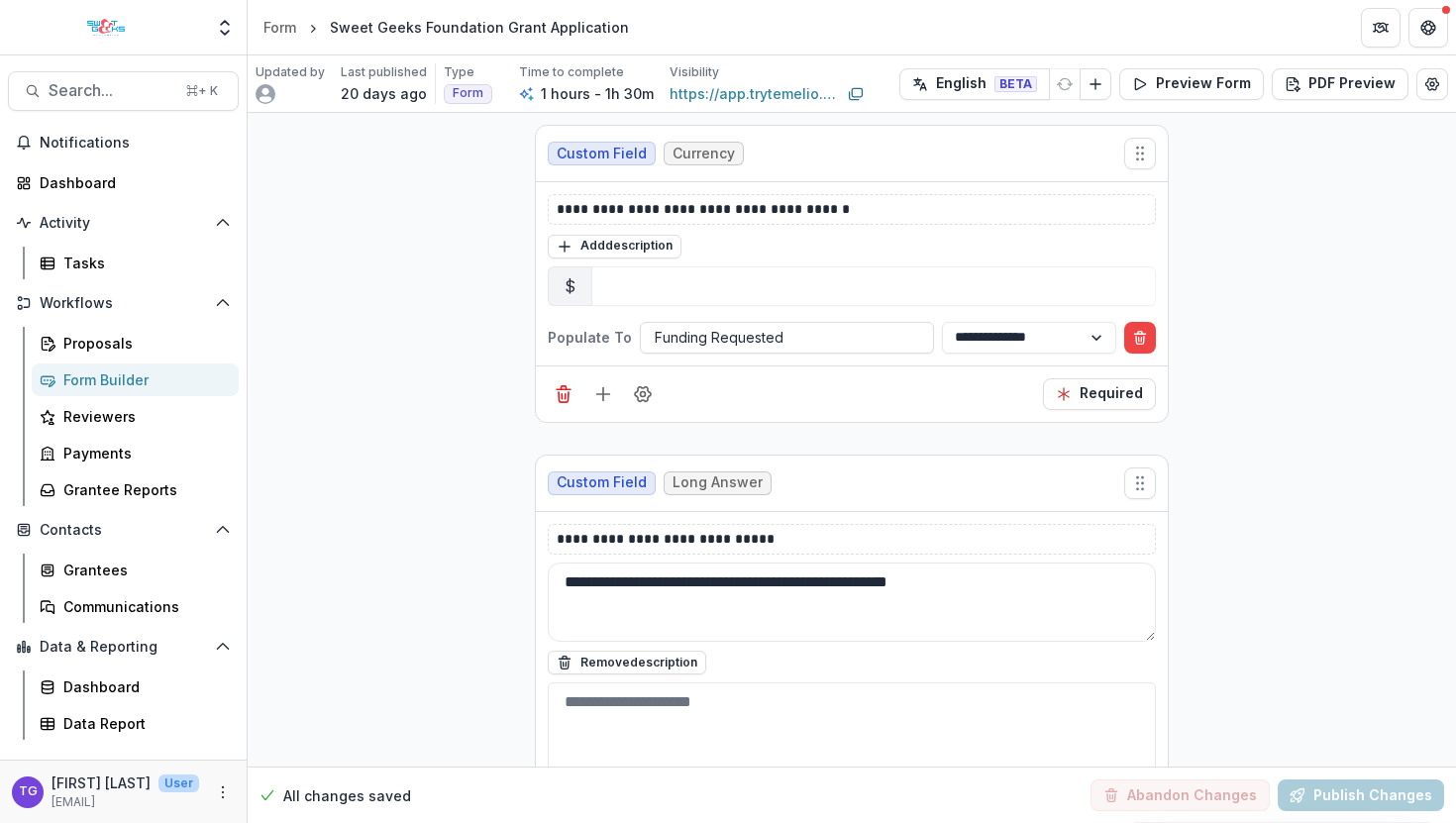 scroll, scrollTop: 4484, scrollLeft: 0, axis: vertical 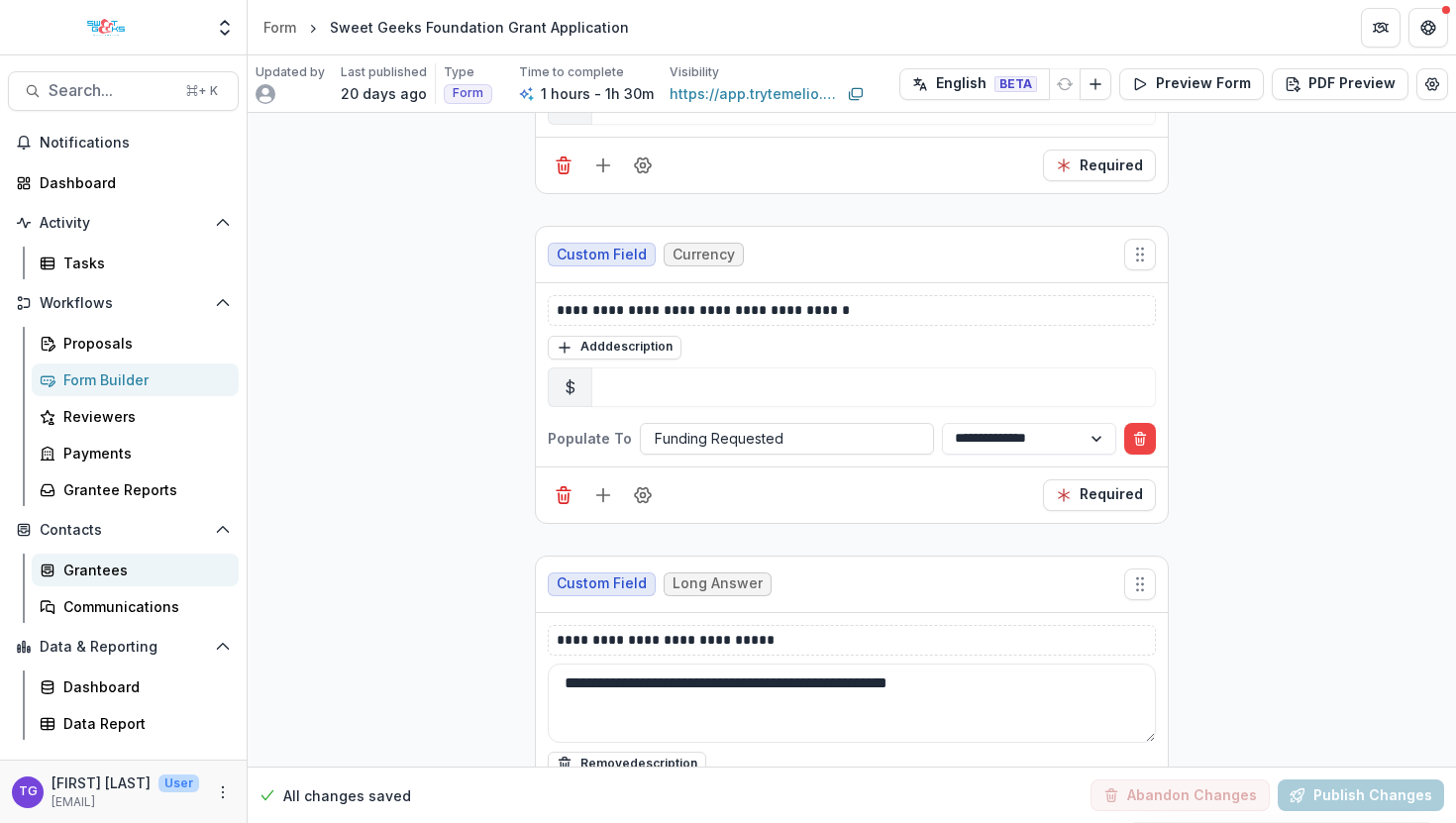 click on "Grantees" at bounding box center [143, 569] 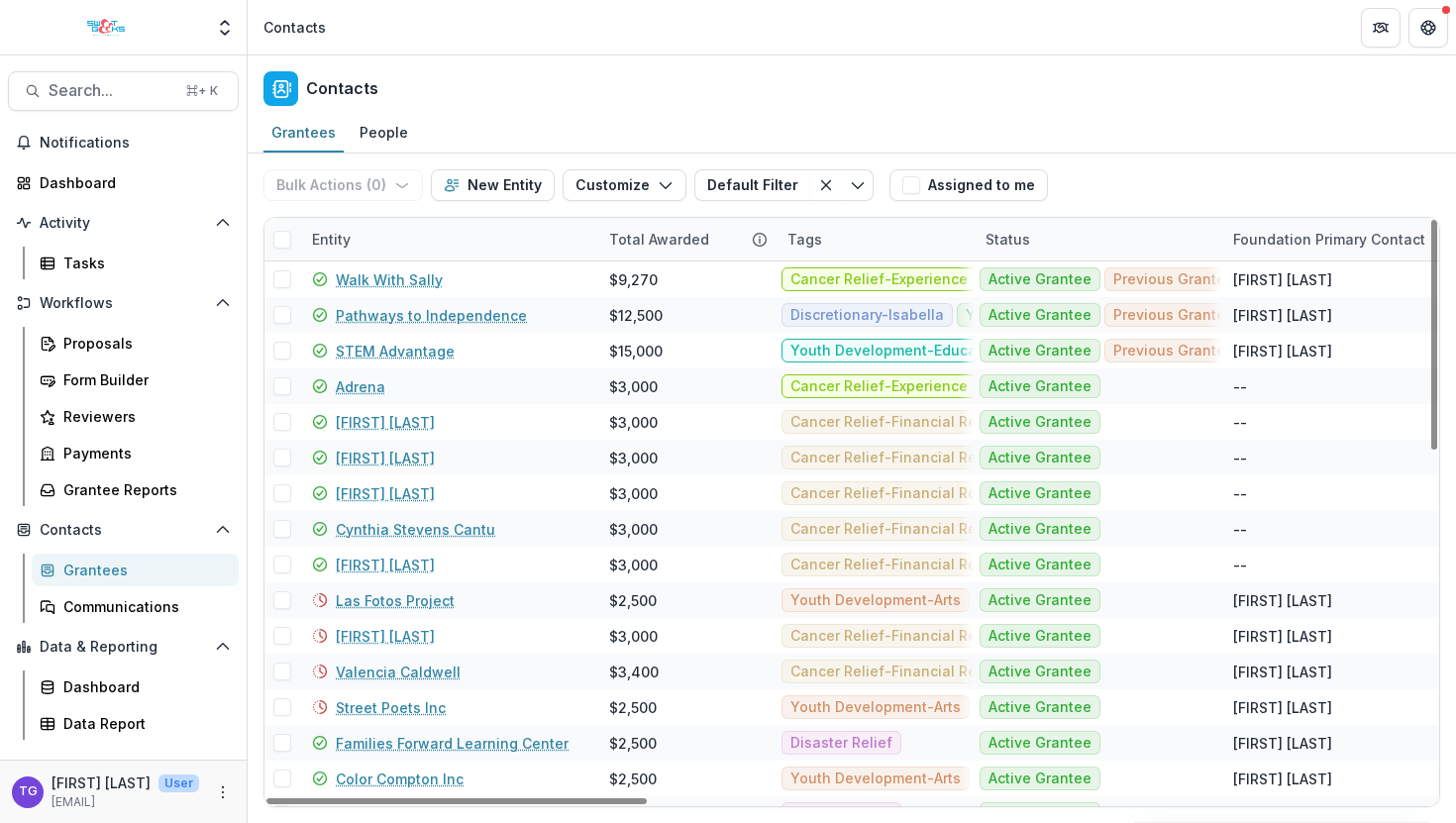 click on "Entity" at bounding box center [449, 239] 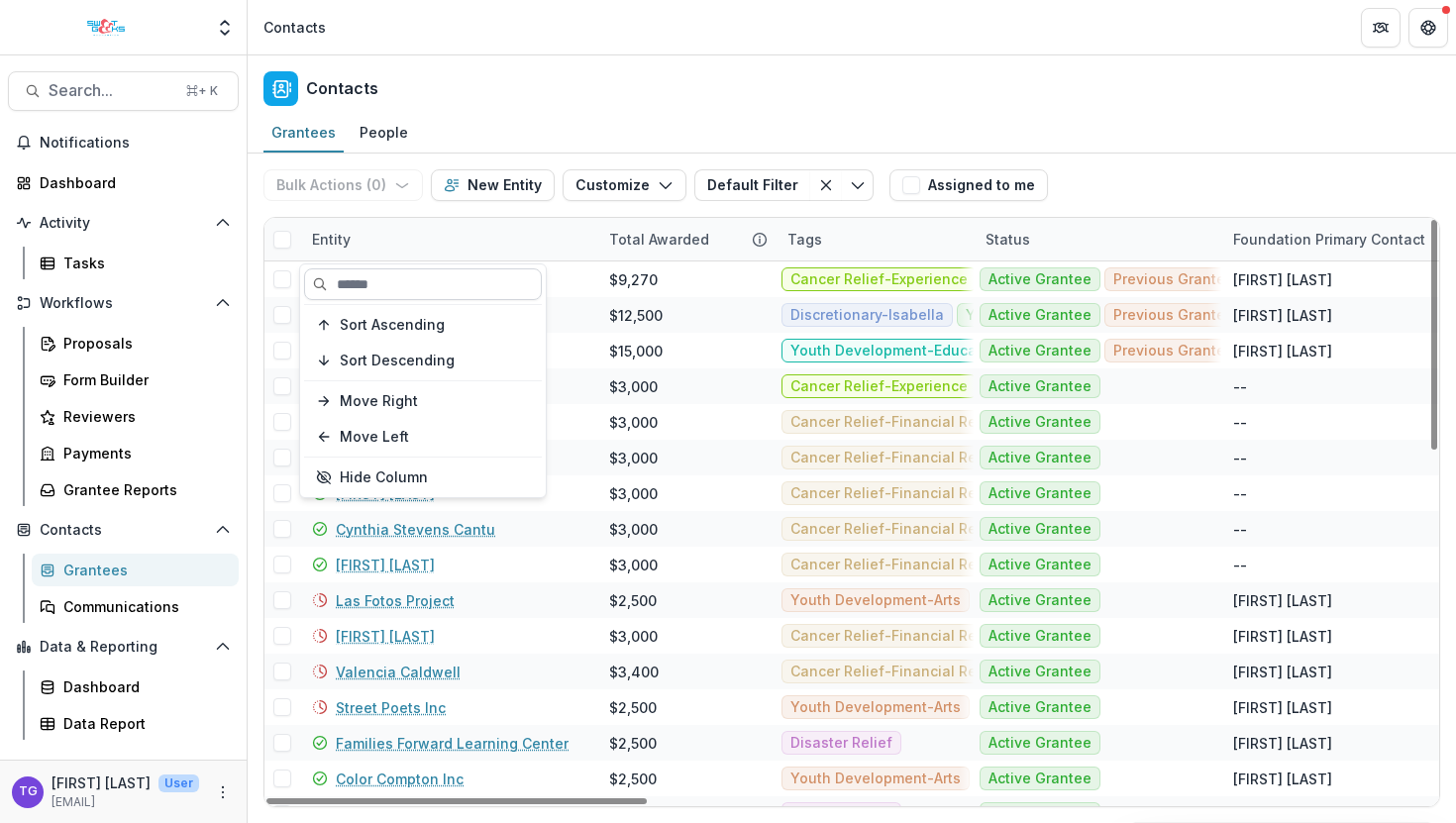 click at bounding box center (423, 284) 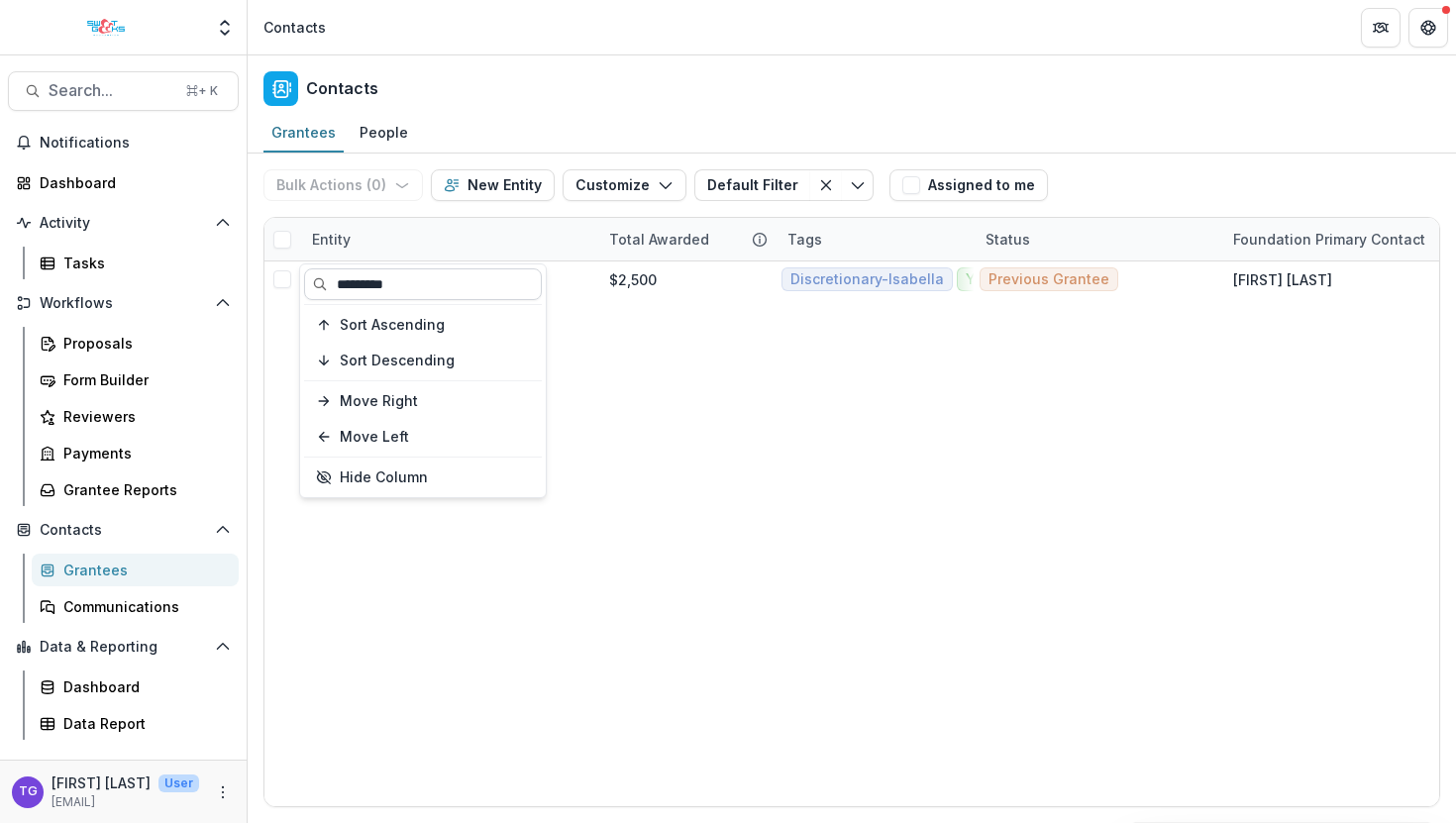 type on "*********" 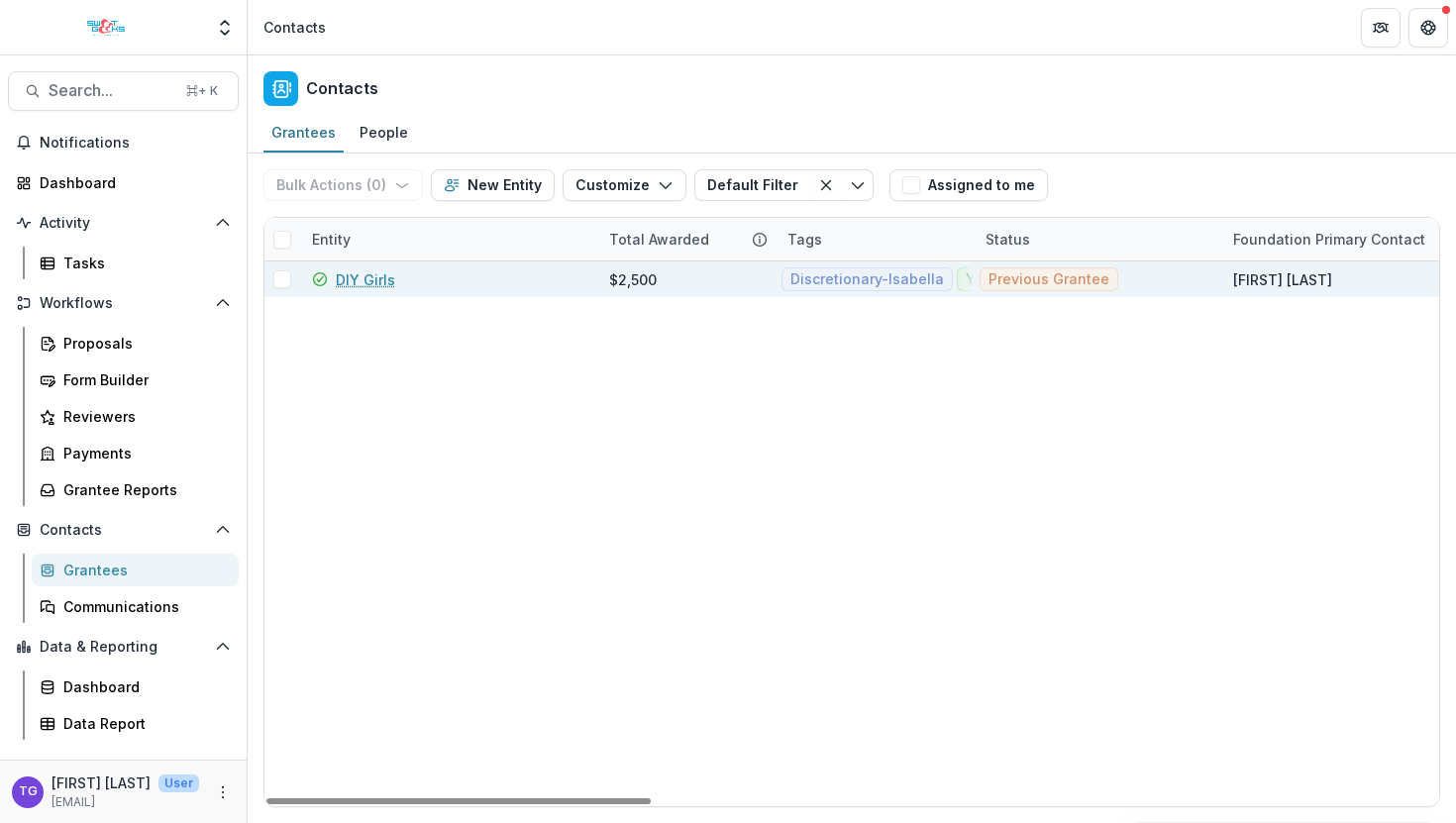 click on "DIY Girls" at bounding box center (365, 279) 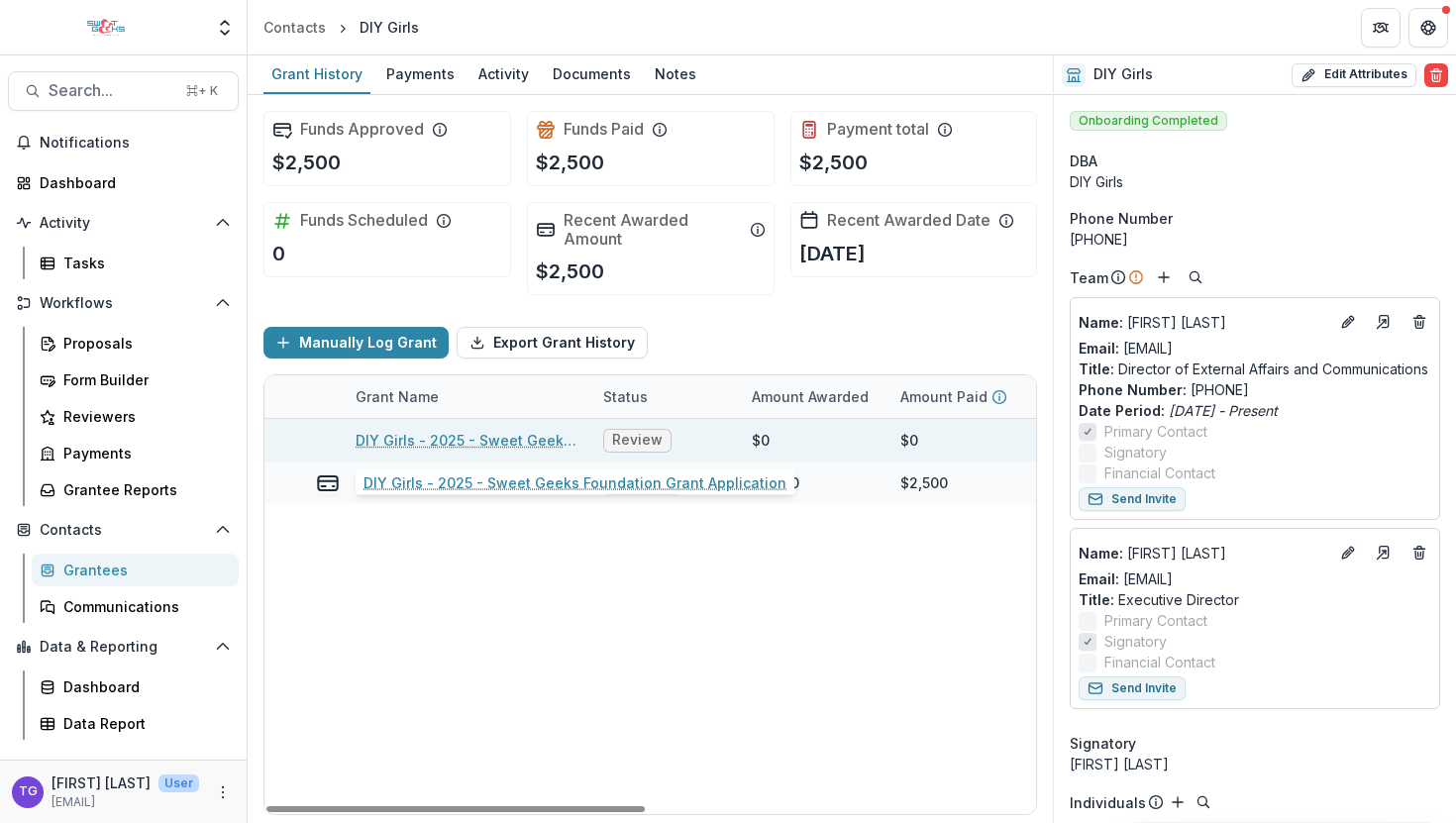 click on "DIY Girls - 2025 - Sweet Geeks Foundation Grant Application" at bounding box center (468, 440) 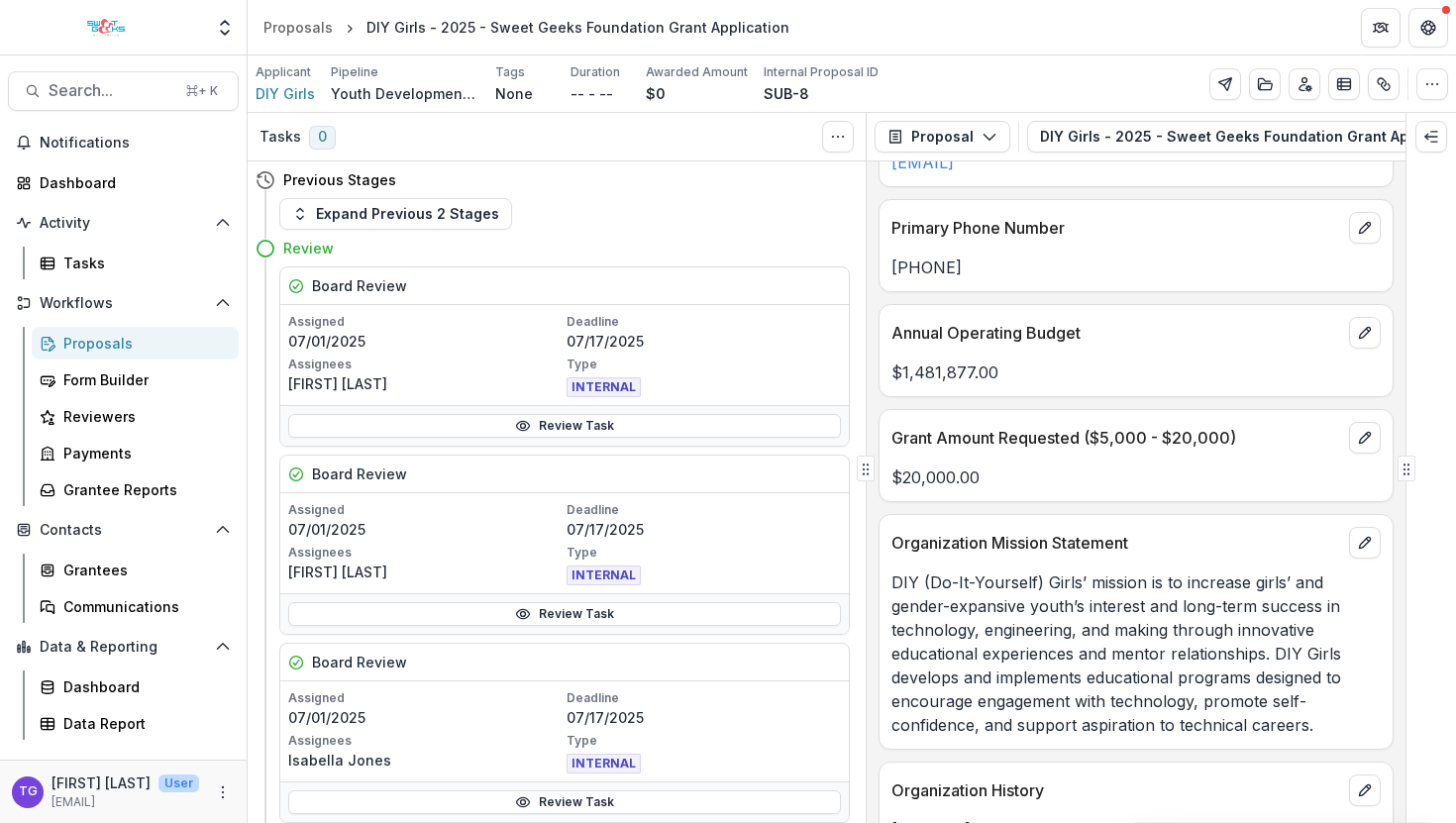 scroll, scrollTop: 1397, scrollLeft: 0, axis: vertical 